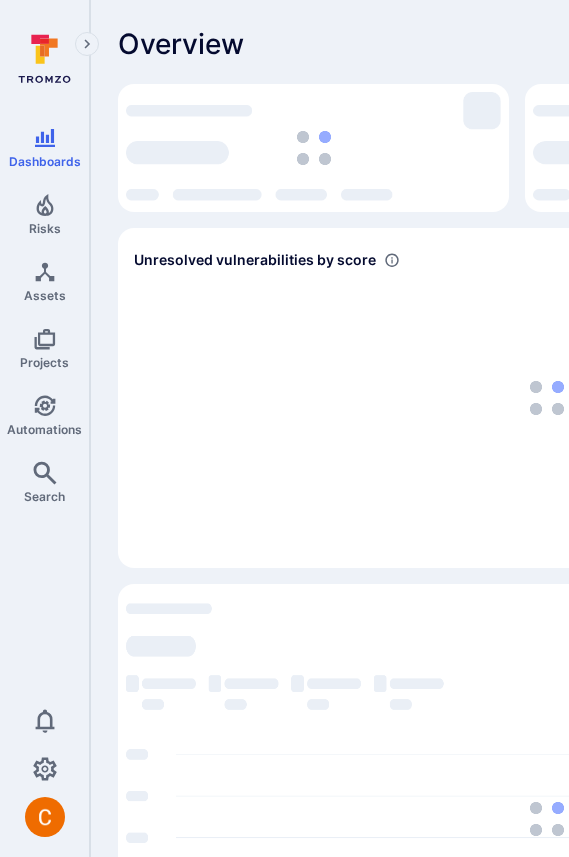 scroll, scrollTop: 0, scrollLeft: 0, axis: both 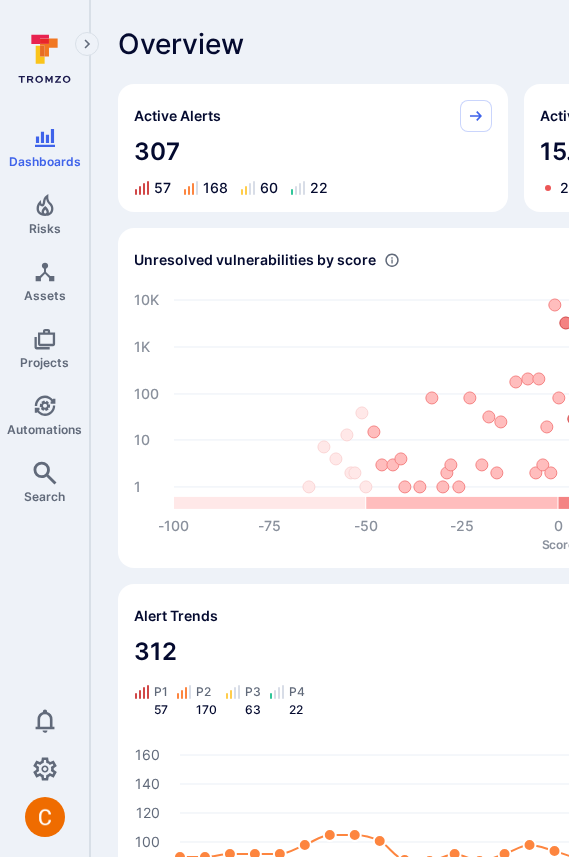 click on "Overview Active Alerts 307 57 168 60 22 Active Vulnerabilities 15.76K 273 3.68K 10.96K 625 Unresolved vulnerabilities by score -100 -75 -50 -25 0 +25 +50 +75 +100 Score 1 10 100 1K 10K Alert Trends Jun 30 - Jul 30, 2025 312 P1 57 P2 170 P3 63 P4 22 Jun 30 Jul 3 Jul 6 Jul 9 Jul 12 Jul 15 Jul 18 Jul 21 Jul 24 Jul 27 Jul 30 0 20 40 60 80 100 120 140 160 Most alerts in assets projects P1 P2 P3 P4 TromsoSecurity/stereo polaris/cube juice-shop arn:aws:ecr:us-east-2:37... nodegoat arn:aws:ecr:us-east-2:37... 30 23 16 16 87 87 Most Vulnerabilities in assets projects Critical High Medium Low TromsoSecurity /stereo 370539422311 .dkr.ecr.us-e.. arn:aws:ecr:us -east-2:370... nodegoat polaris/cube polaris /clickhouse 0 200 400 600 800 1K 1.2K 1.4K 1.6K 1.8K 2K 2.2K 2.4K 2.6K 2.8K 289 2524 730 574 Top integrations by vulnerabilities Critical High Medium Low 0 1k 2k 3k 4k 5k 6k 7k 8k 9k 10k 11k 12k Manual GitHub Dependabot Amazon ECR Semgrep Enterprise Amazon Inspector Opengrep oss 1 42 258 223 12.08K 2.94K MTTR in assets 3" at bounding box center [765, 1549] 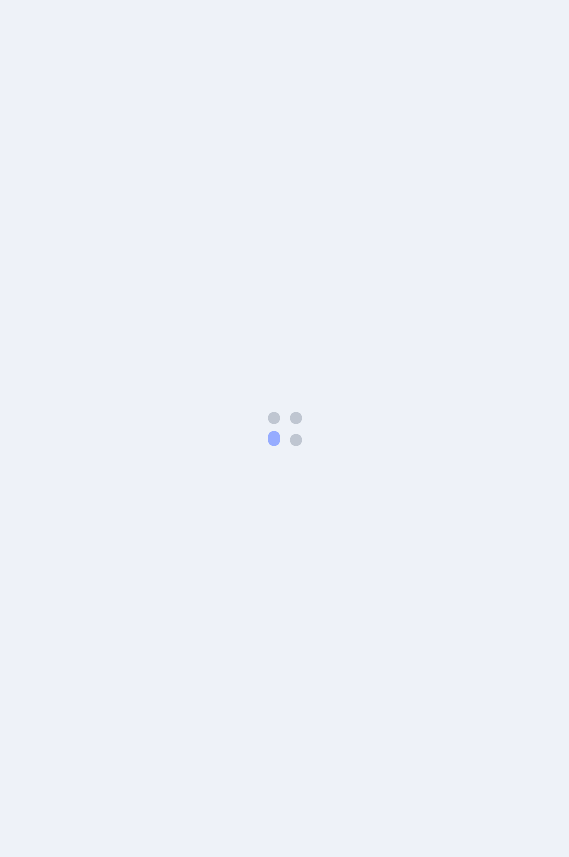 scroll, scrollTop: 0, scrollLeft: 0, axis: both 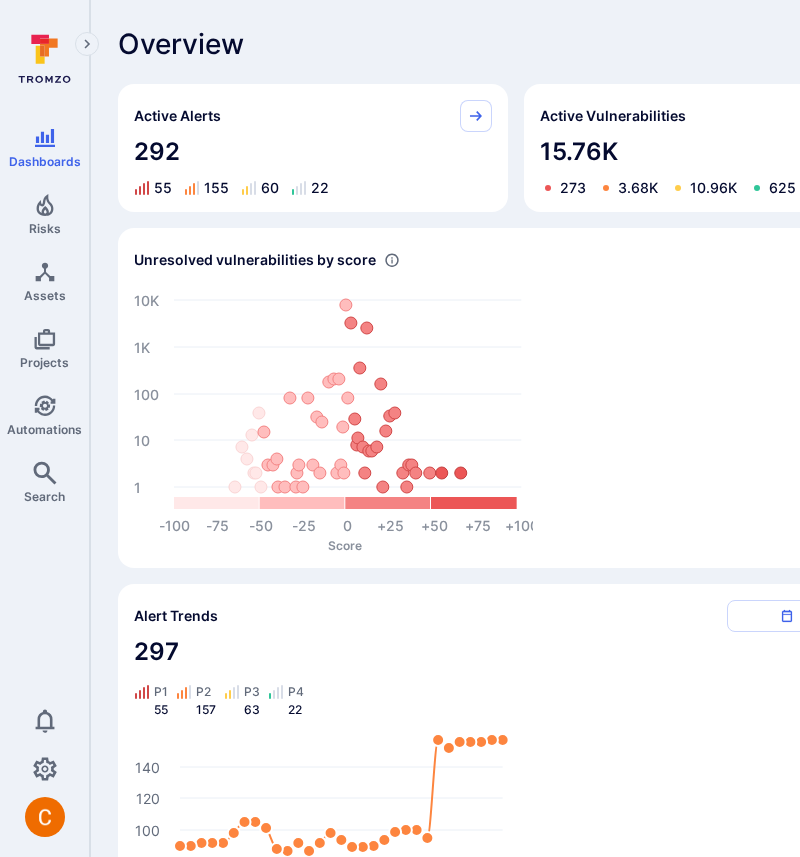click on "Overview Active Alerts 292 55 155 60 22 Active Vulnerabilities 15.76K 273 3.68K 10.96K 625 Unresolved vulnerabilities by score -100 -75 -50 -25 0 +25 +50 +75 +100 Score 1 10 100 1K 10K Alert Trends Jun 30 - Jul 30, 2025 297 P1 55 P2 157 P3 63 P4 22 Jun 30 Jul 3 Jul 6 Jul 9 Jul 12 Jul 15 Jul 18 Jul 21 Jul 24 Jul 27 Jul 30 0 20 40 60 80 100 120 140 Most alerts in assets projects P1 P2 P3 P4 TromsoSecurity/stereo polaris/cube juice-shop arn:aws:ecr:us-east-2:37... nodegoat arn:aws:ecr:us-east-2:37... 30 23 16 16 87 87 Most Vulnerabilities in assets projects Critical High Medium Low TromsoSecurity /stereo 370539422311 .dkr.ecr.us-e.. arn:aws:ecr:us -east-2:370... nodegoat polaris/cube polaris /clickhouse 0 200 400 600 800 1K 1.2K 1.4K 1.6K 1.8K 2K 2.2K 2.4K 2.6K 2.8K 289 2524 730 574 Top integrations by vulnerabilities Critical High Medium Low 0 1k 2k 3k 4k 5k 6k 7k 8k 9k 10k 11k 12k Manual GitHub Dependabot Amazon ECR Semgrep Enterprise Amazon Inspector Opengrep oss 1 42 258 223 12.08K 2.94K MTTR in assets 217 3" at bounding box center (765, 1549) 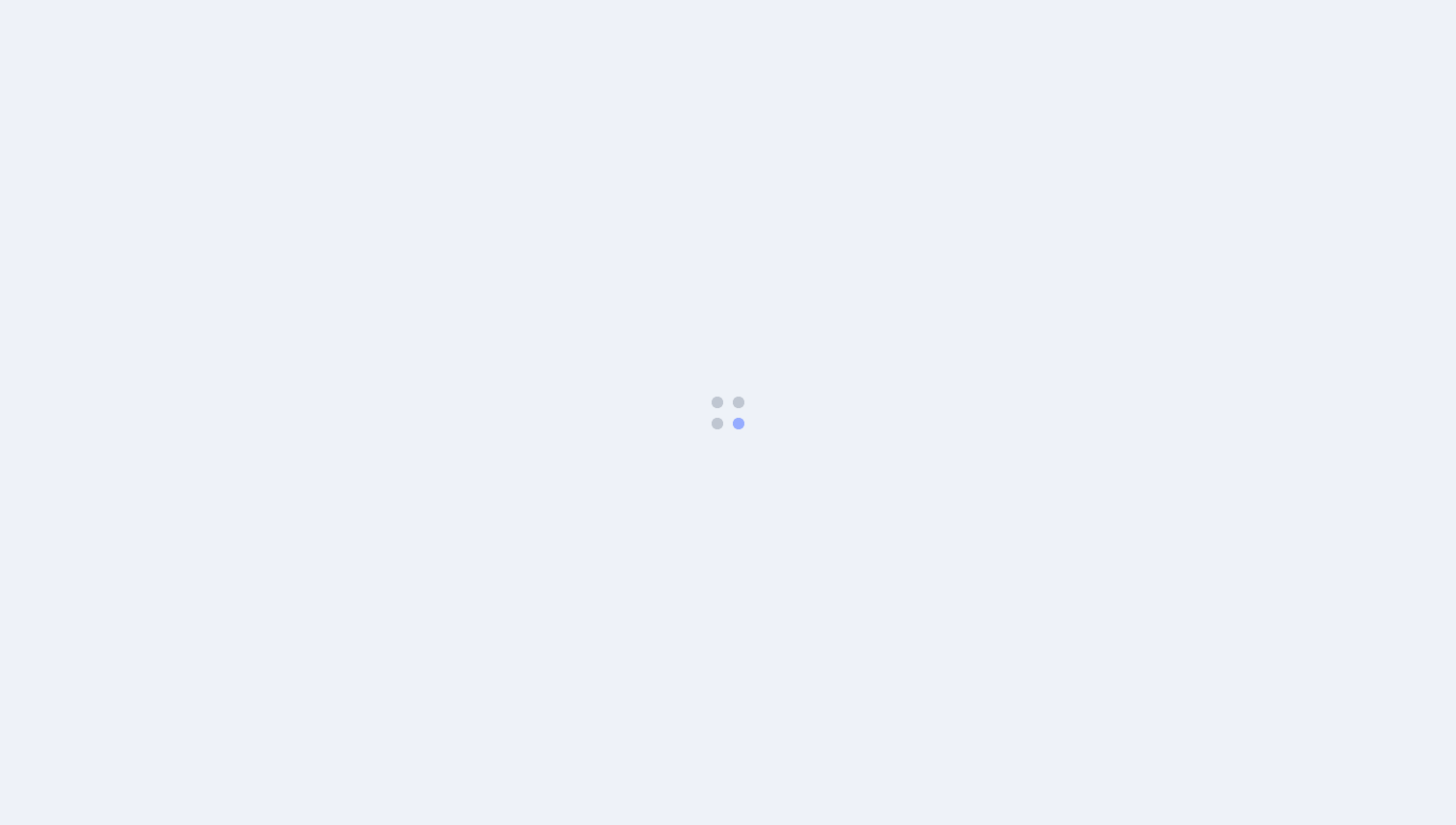 scroll, scrollTop: 0, scrollLeft: 0, axis: both 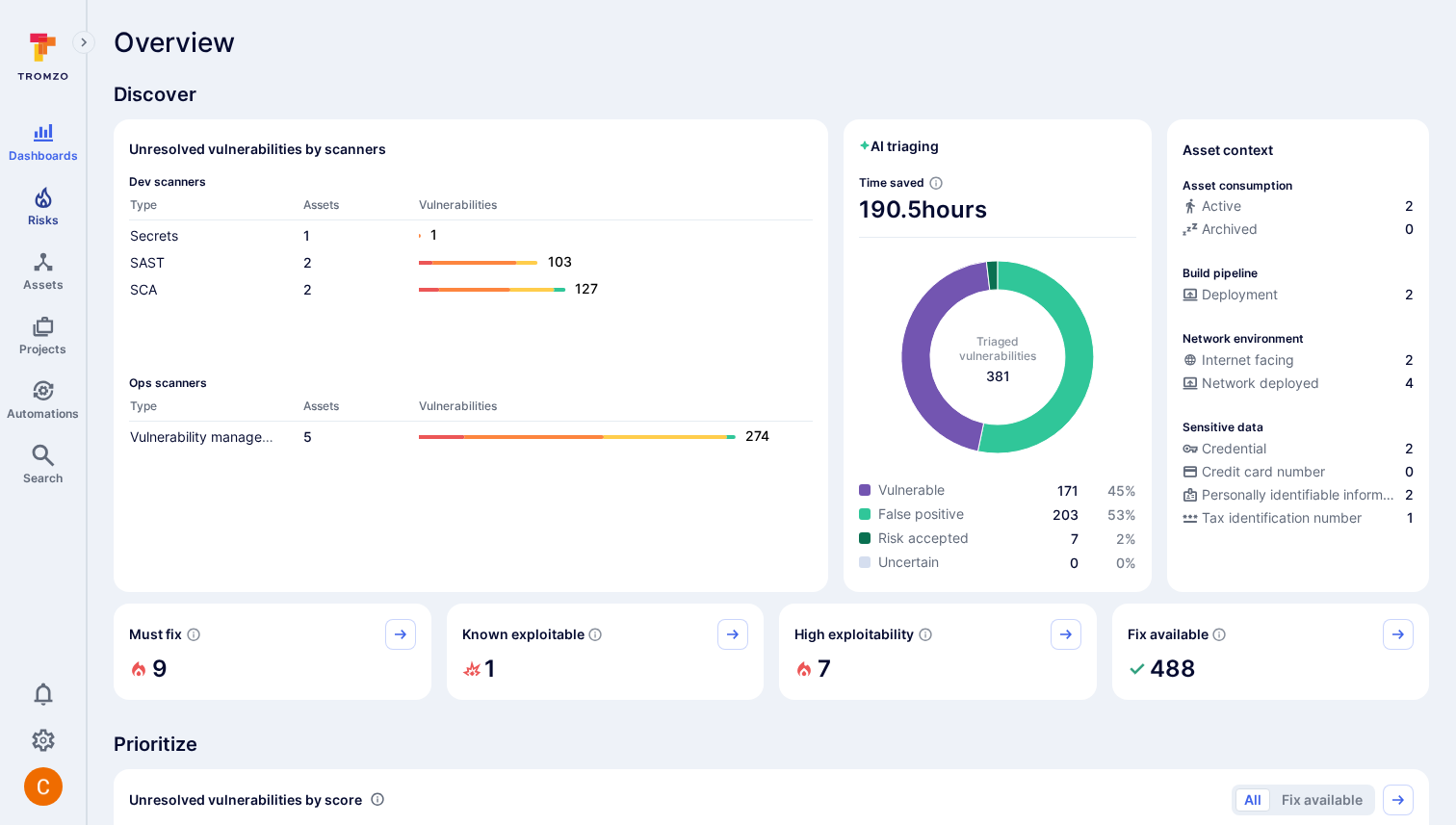 click 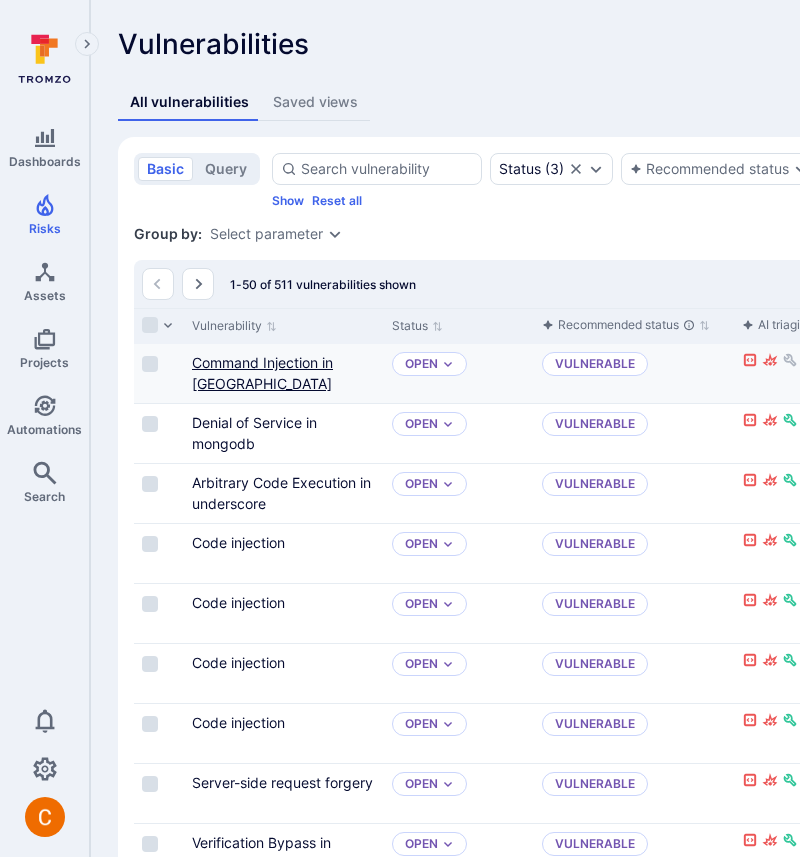 click on "Command Injection in marsdb" at bounding box center [262, 373] 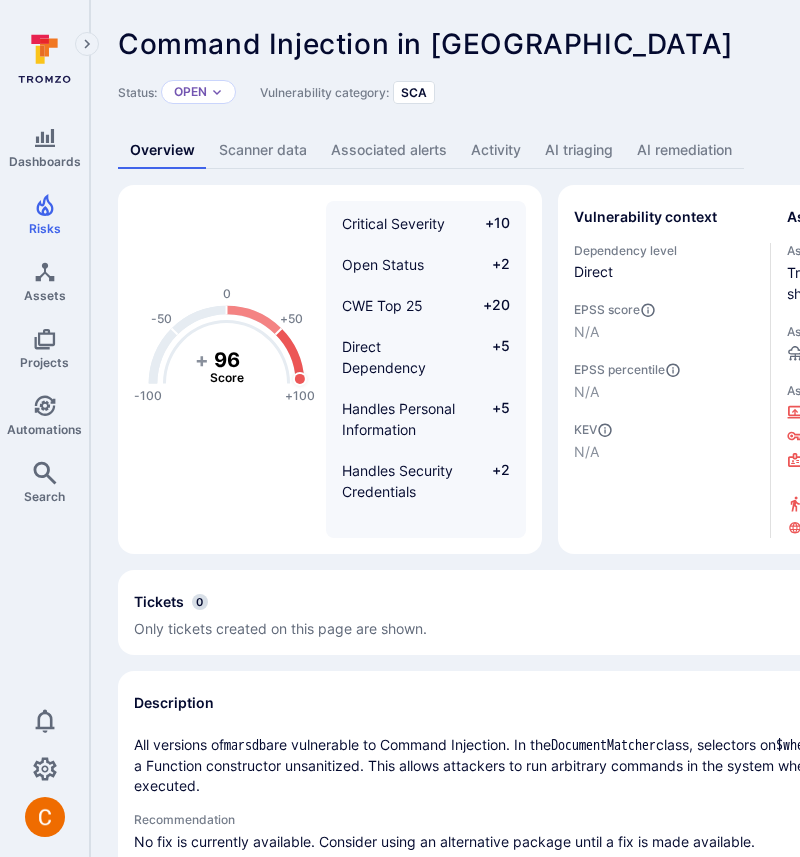 click on "AI triaging" at bounding box center [579, 150] 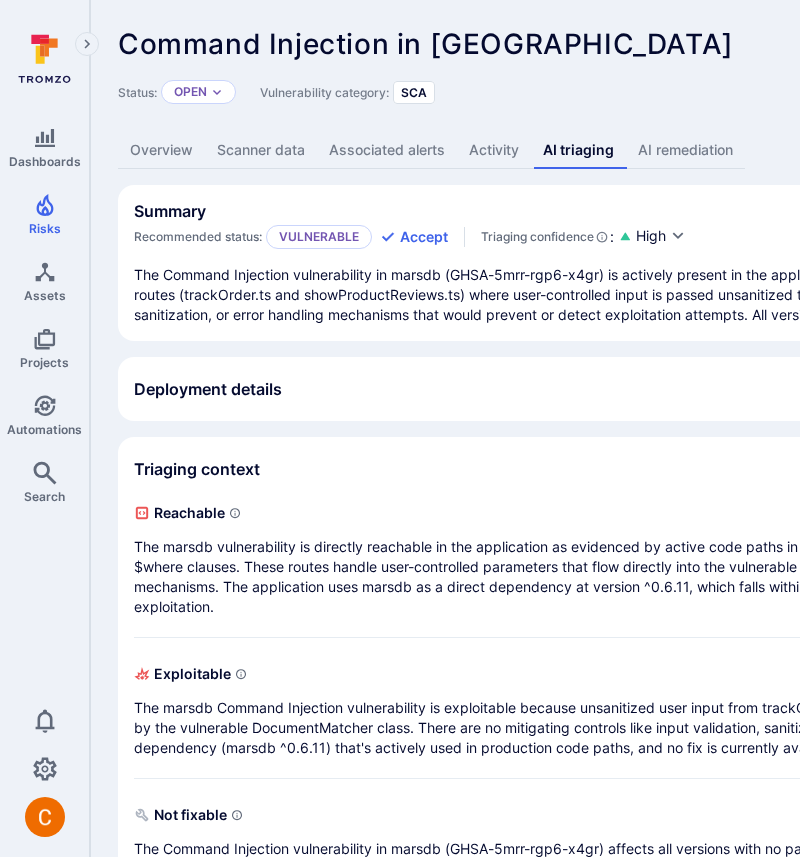 click on "Deployment details" at bounding box center (208, 389) 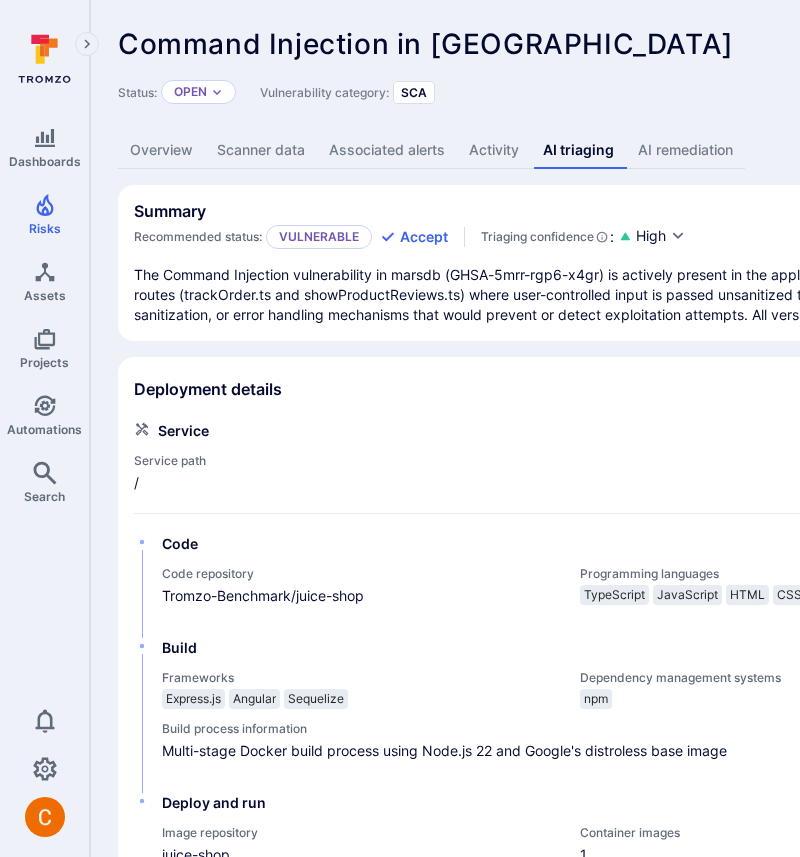 click on "Deployment details" at bounding box center (208, 389) 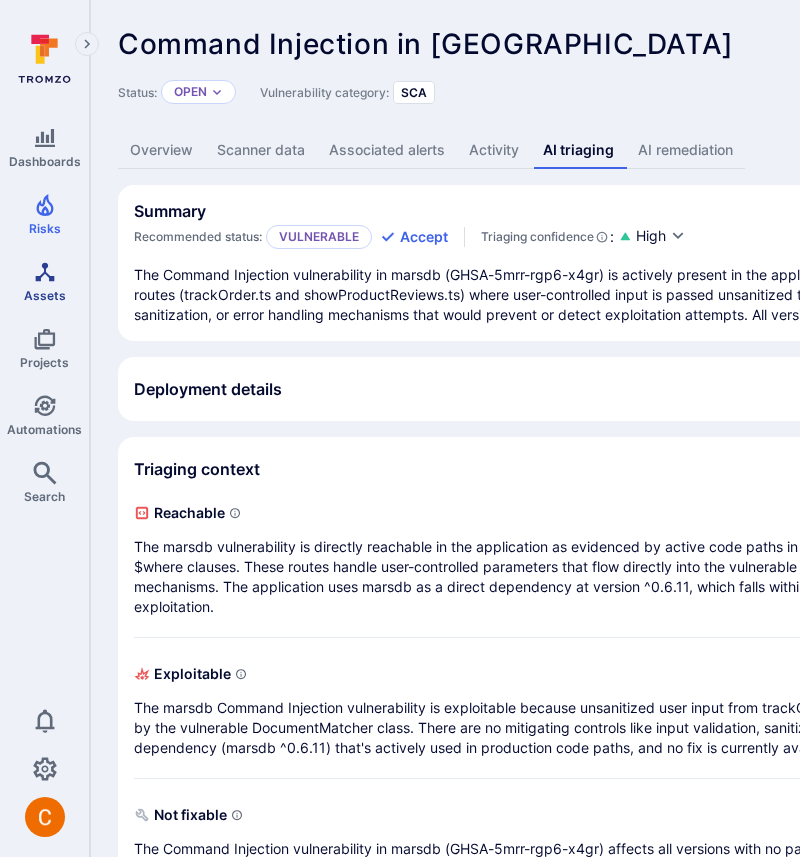 click 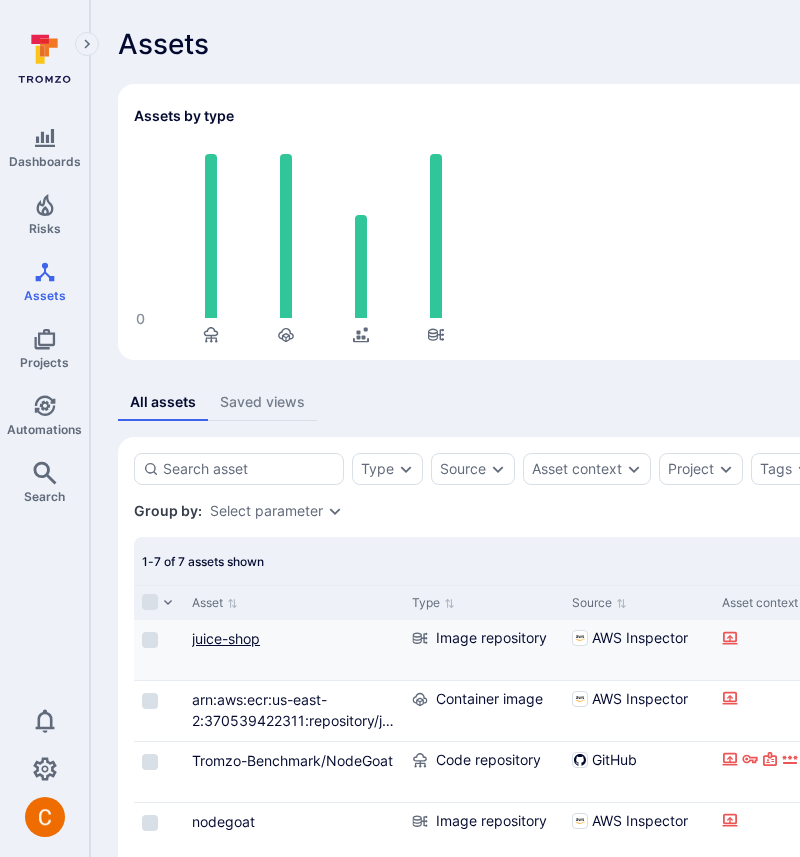 click on "juice-shop" at bounding box center (226, 638) 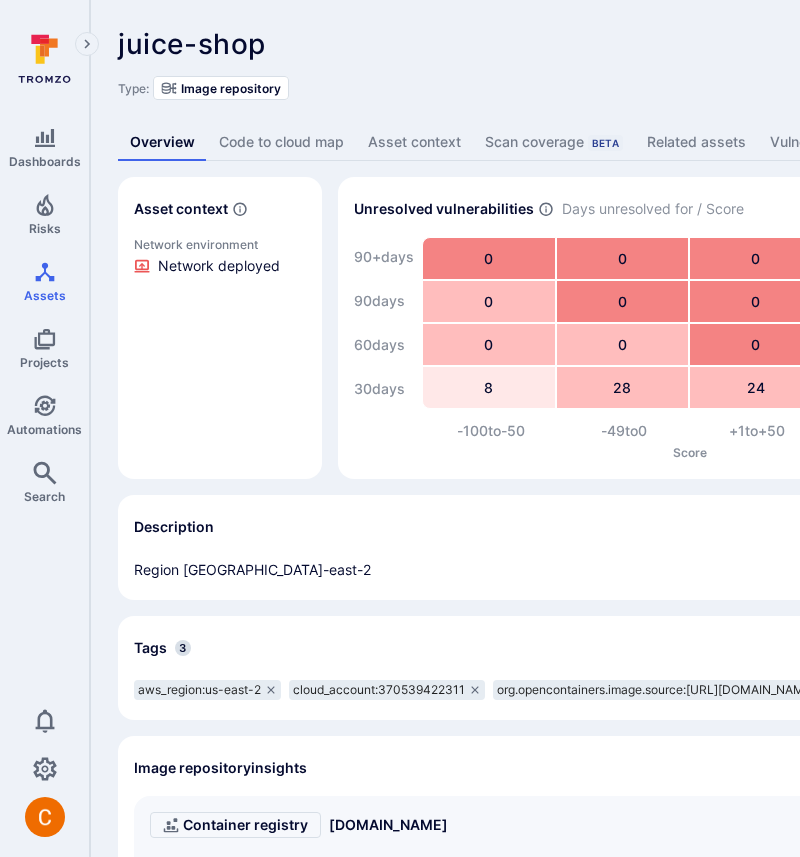 click on "Code to cloud map" at bounding box center [281, 142] 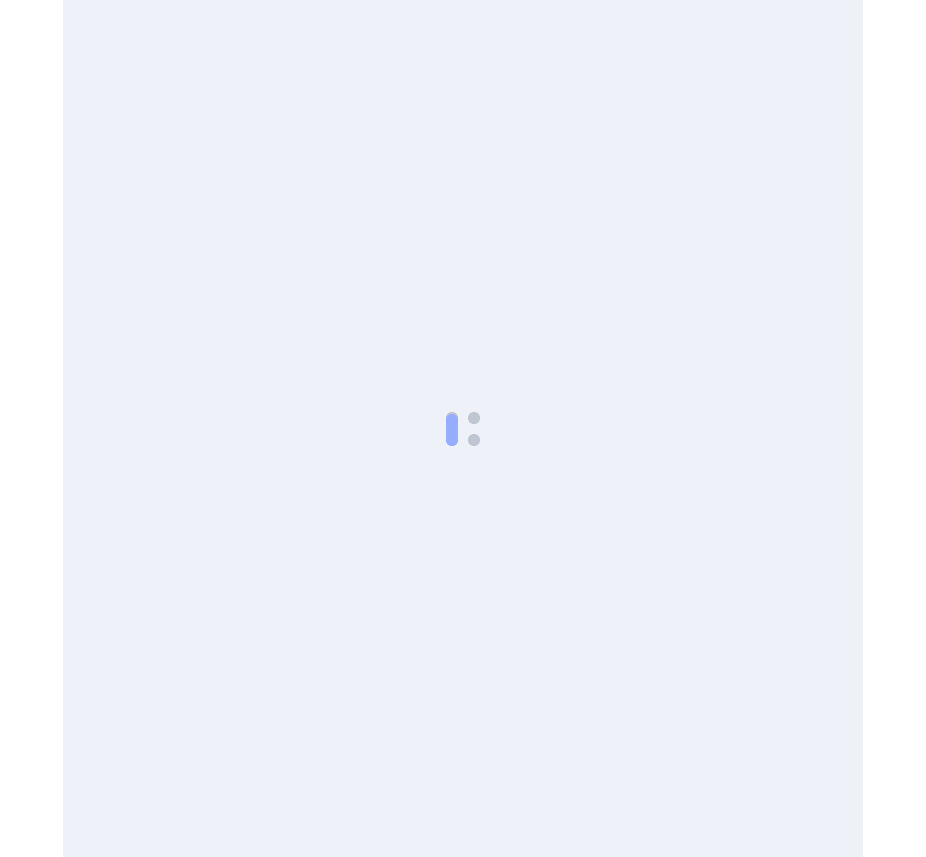 scroll, scrollTop: 0, scrollLeft: 0, axis: both 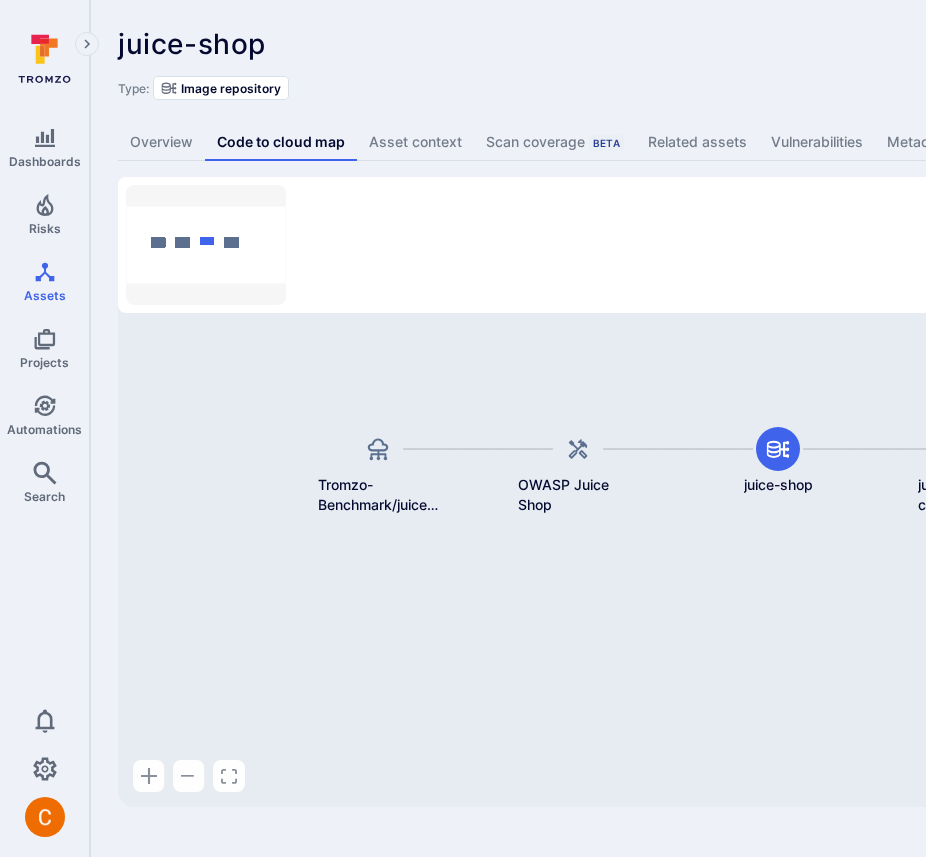 click on "Type: Image repository" at bounding box center [765, 88] 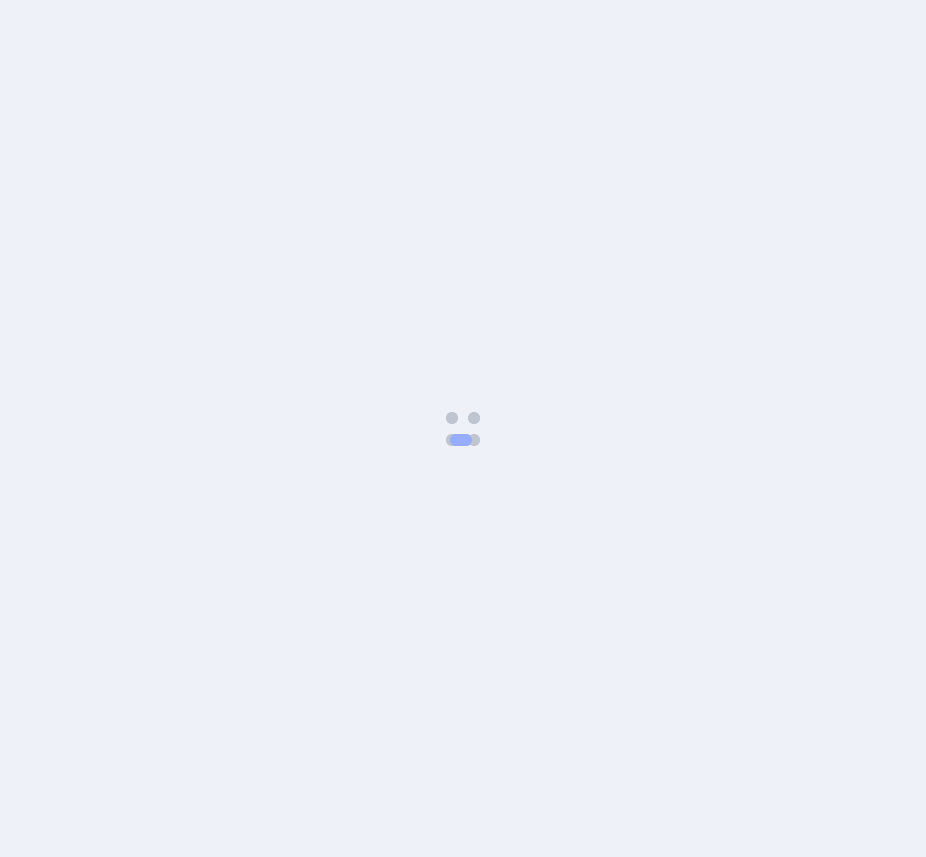 scroll, scrollTop: 0, scrollLeft: 0, axis: both 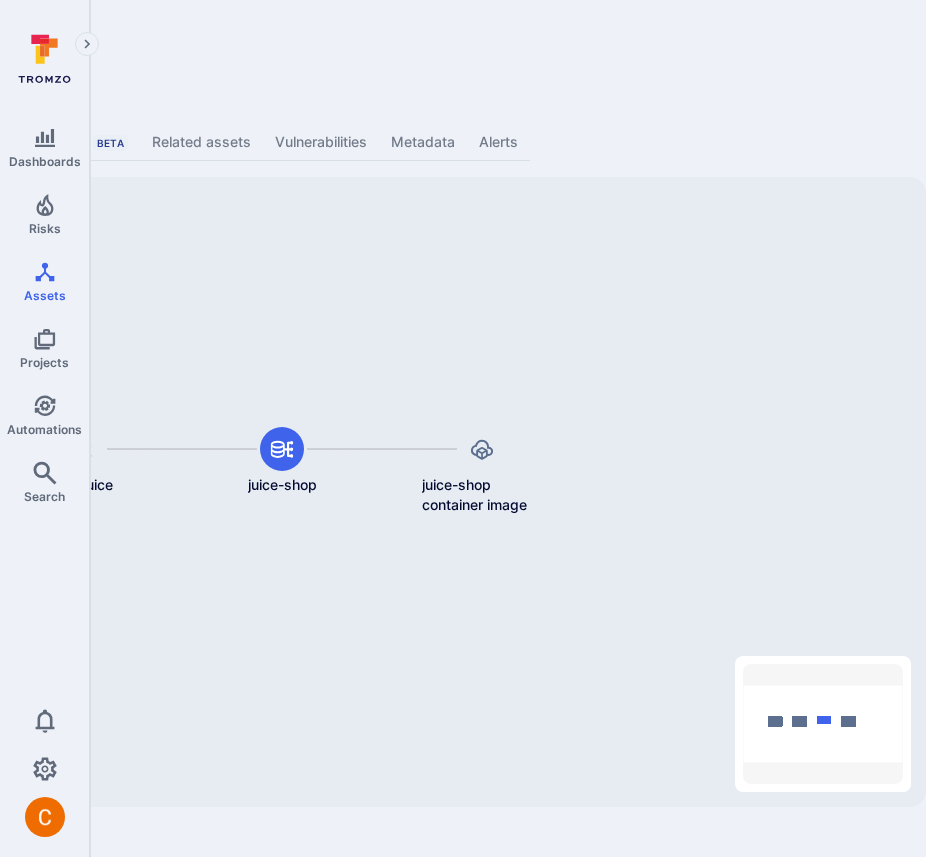 click on "Dashboards Risks Assets Projects Automations Search 0 Assets Assets Pull requests juice-shop ...   Show  more Type: Image repository Overview Code to cloud map Asset context Scan coverage   Beta Related assets Vulnerabilities Metadata Alerts Tromzo-Benchmark/juice-shop OWASP Juice Shop juice-shop juice-shop container image Mini Map Press enter or space to select a node. You can then use the arrow keys to move the node around. Press delete to remove it and escape to cancel. Press enter or space to select an edge. You can then press delete to remove it or escape to cancel." at bounding box center (-33, 428) 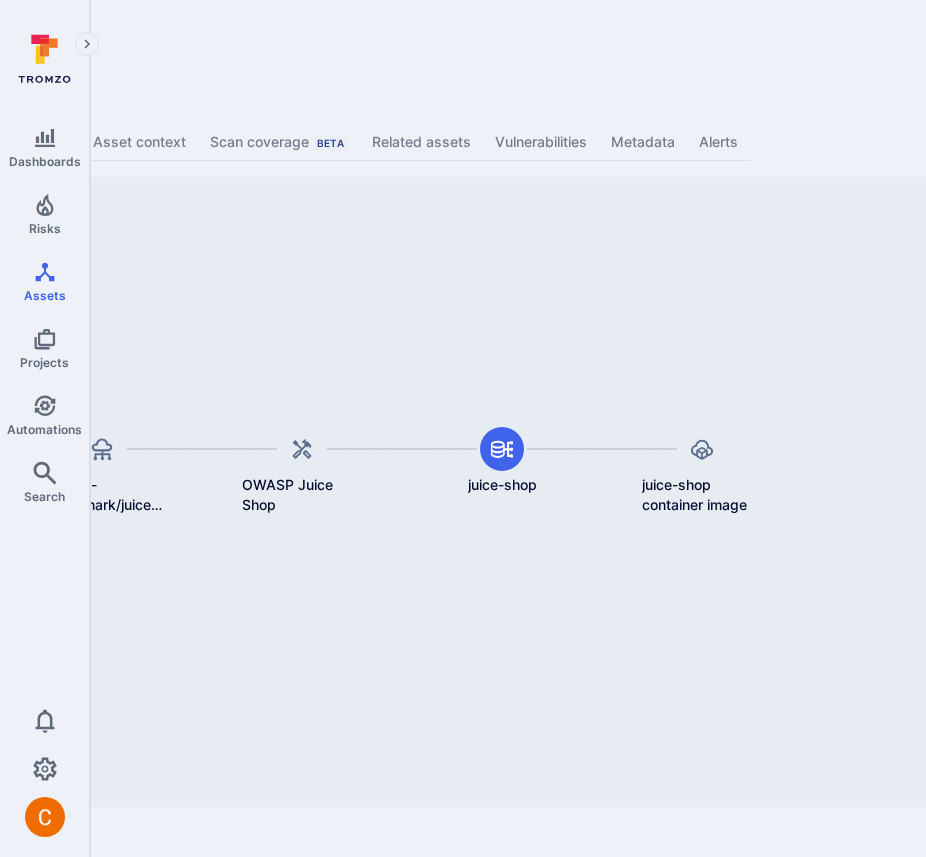 scroll, scrollTop: 0, scrollLeft: 313, axis: horizontal 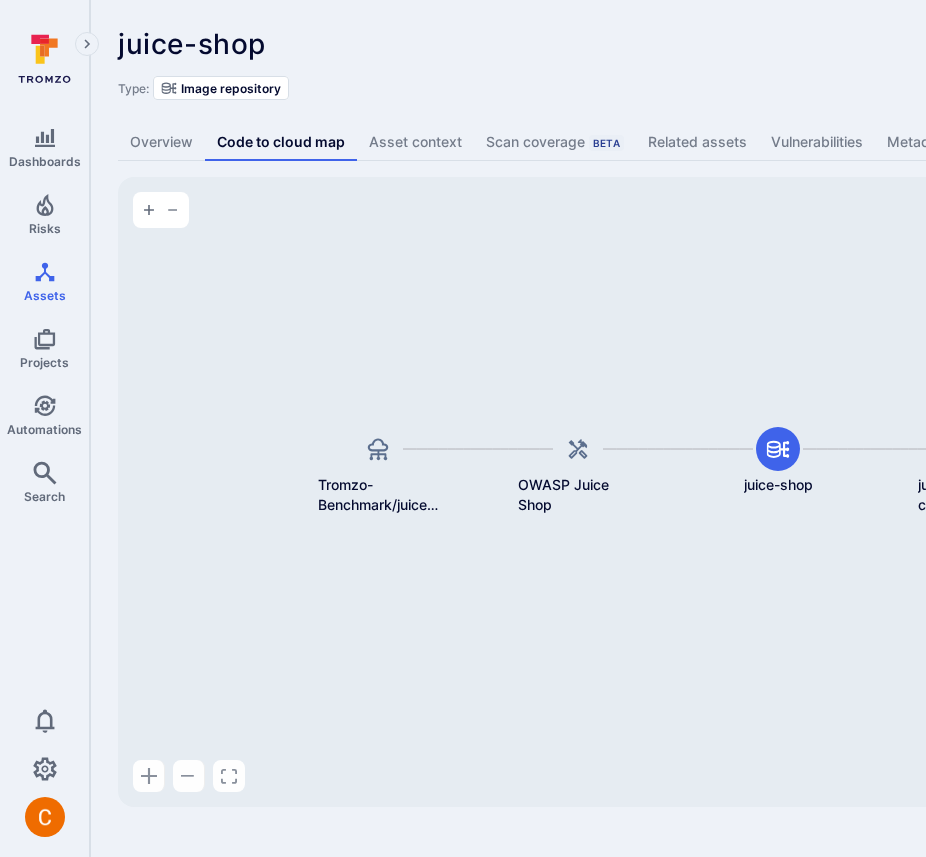 click on "juice-shop ...   Show  more" at bounding box center (622, 44) 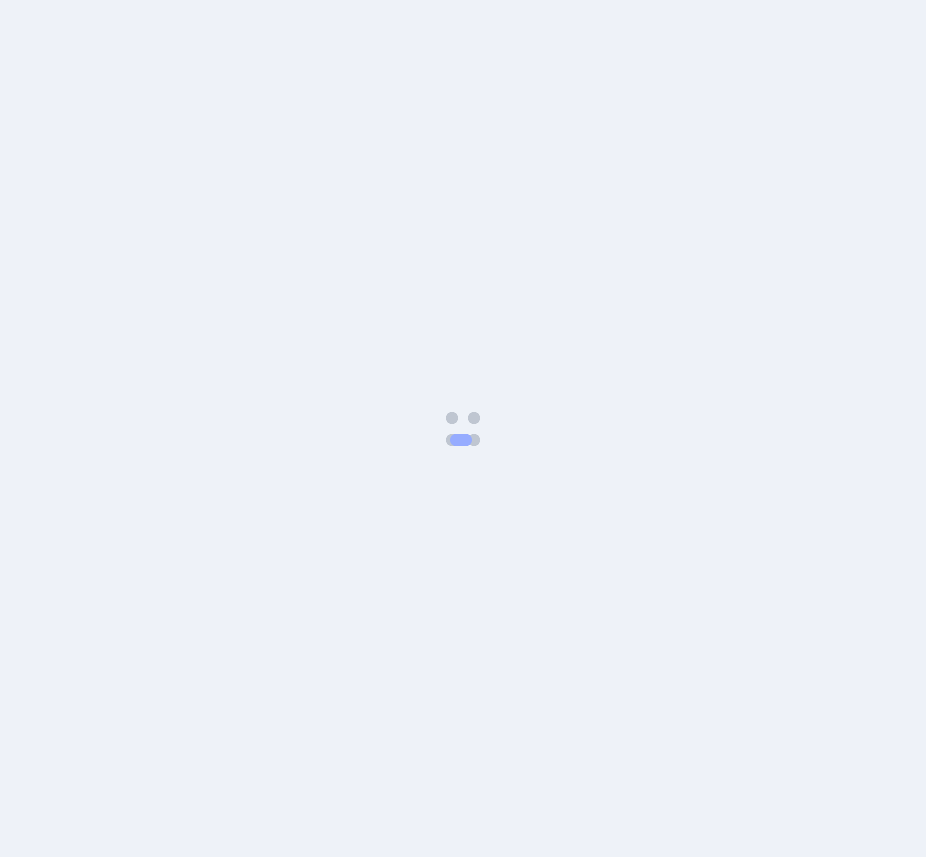 scroll, scrollTop: 0, scrollLeft: 0, axis: both 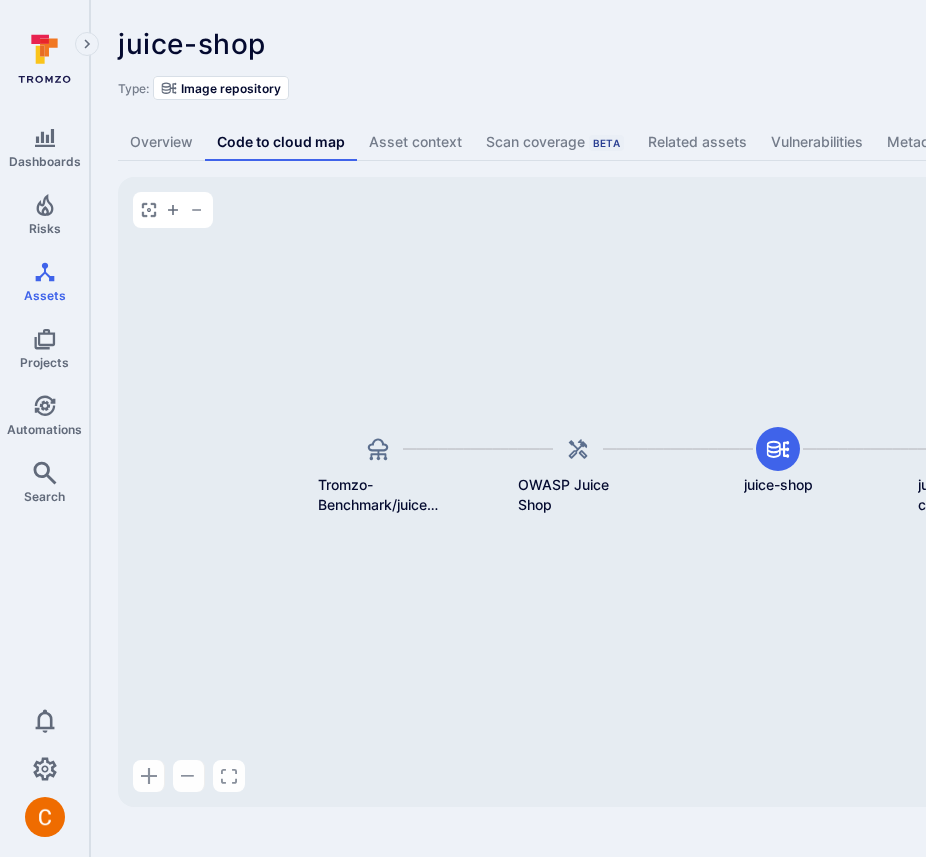 click on "juice-shop ...   Show  more Type: Image repository" at bounding box center (765, 64) 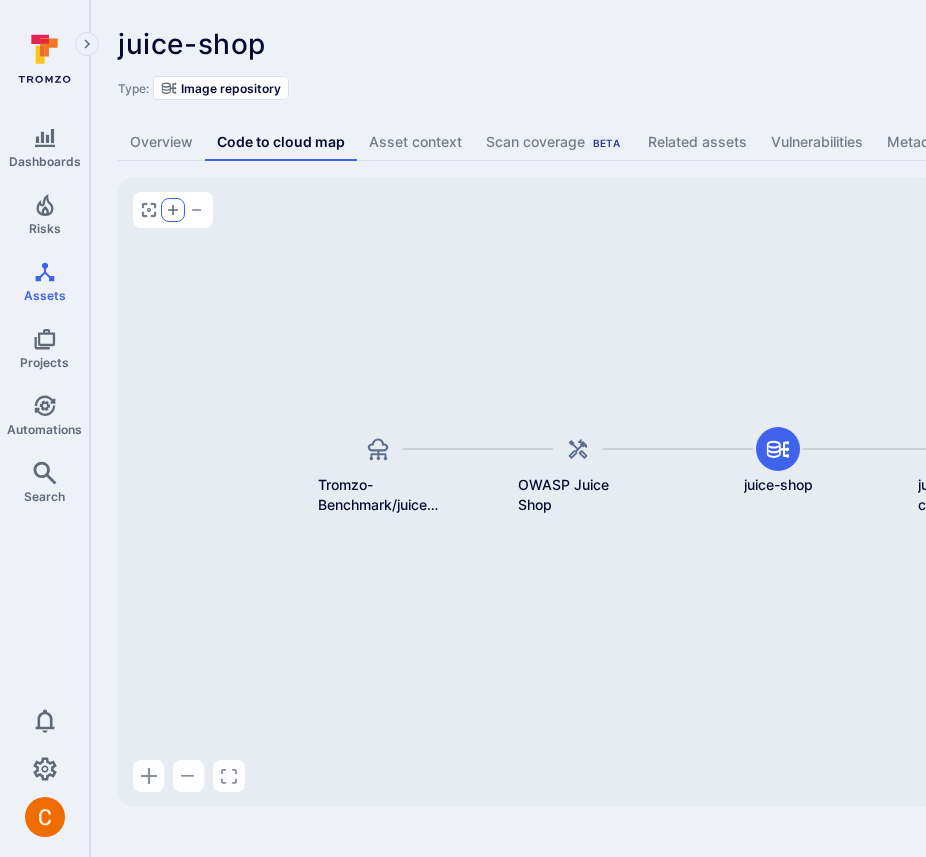 click 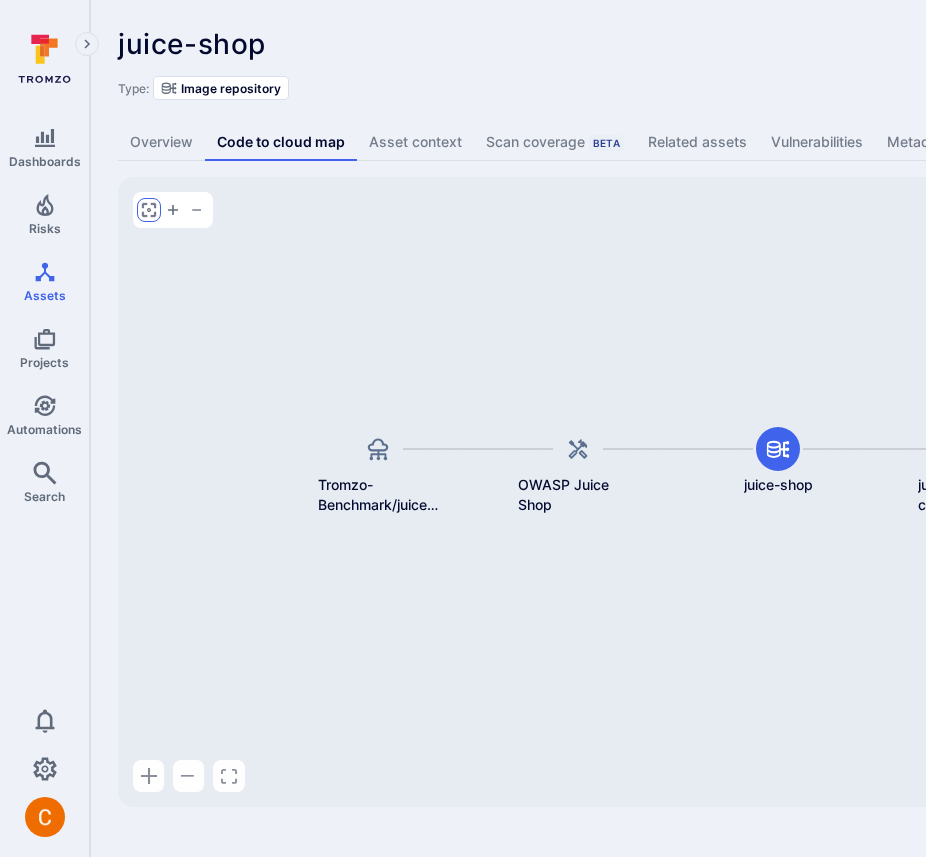 click 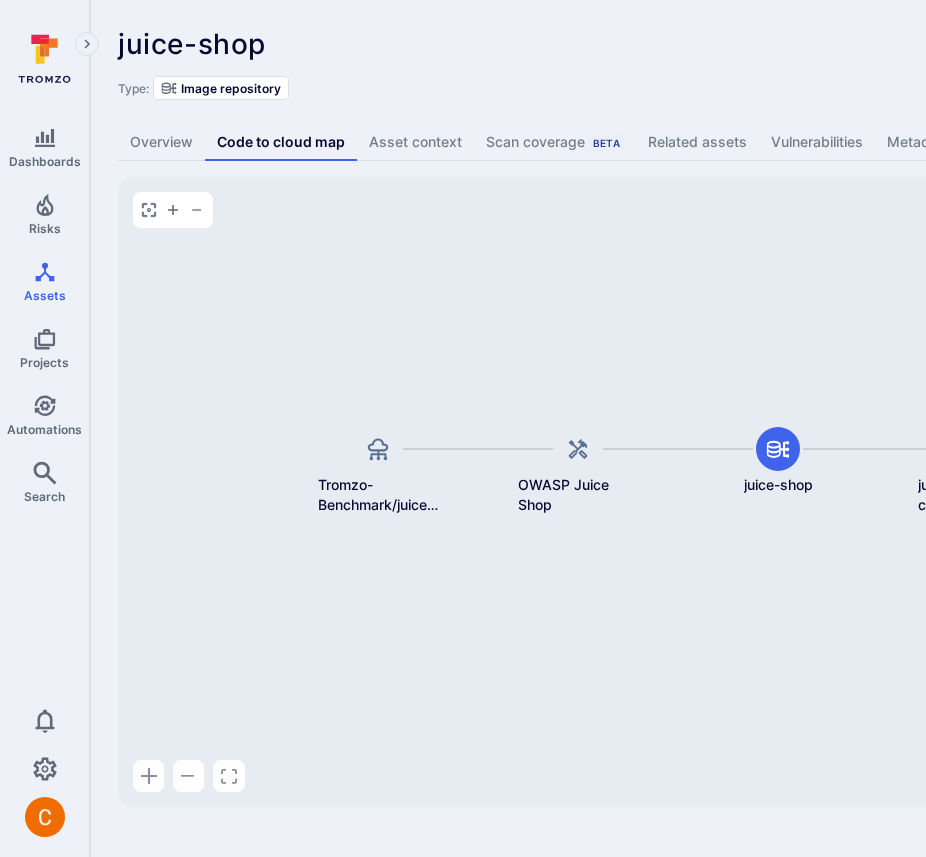 type 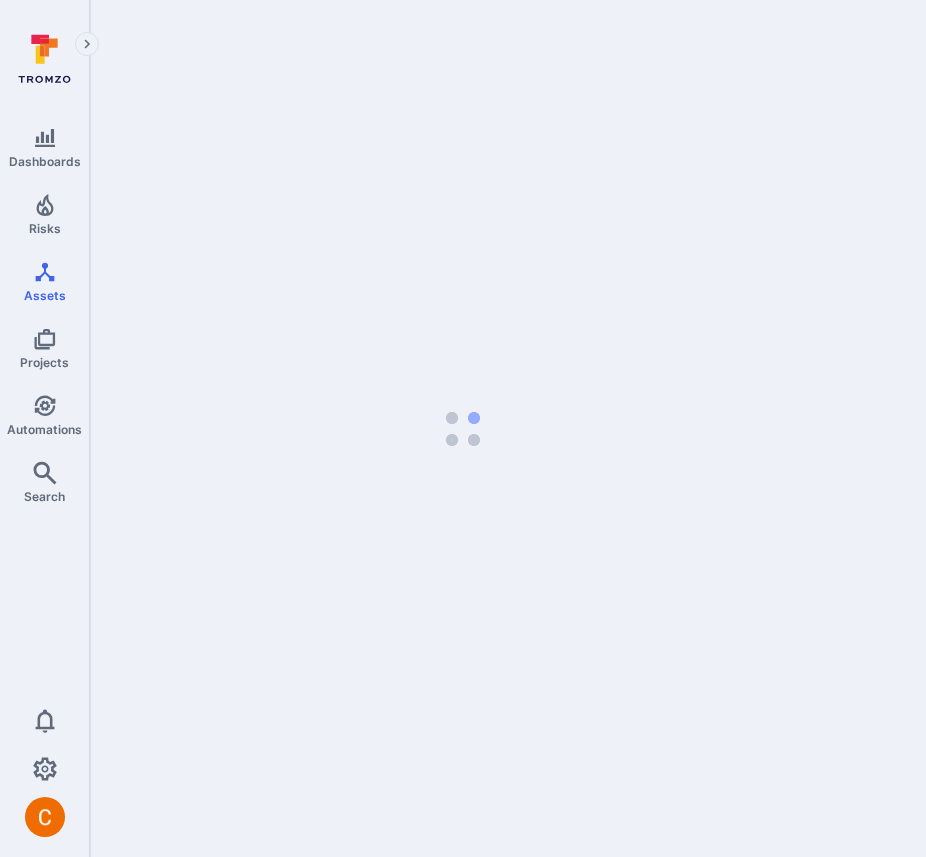 scroll, scrollTop: 0, scrollLeft: 0, axis: both 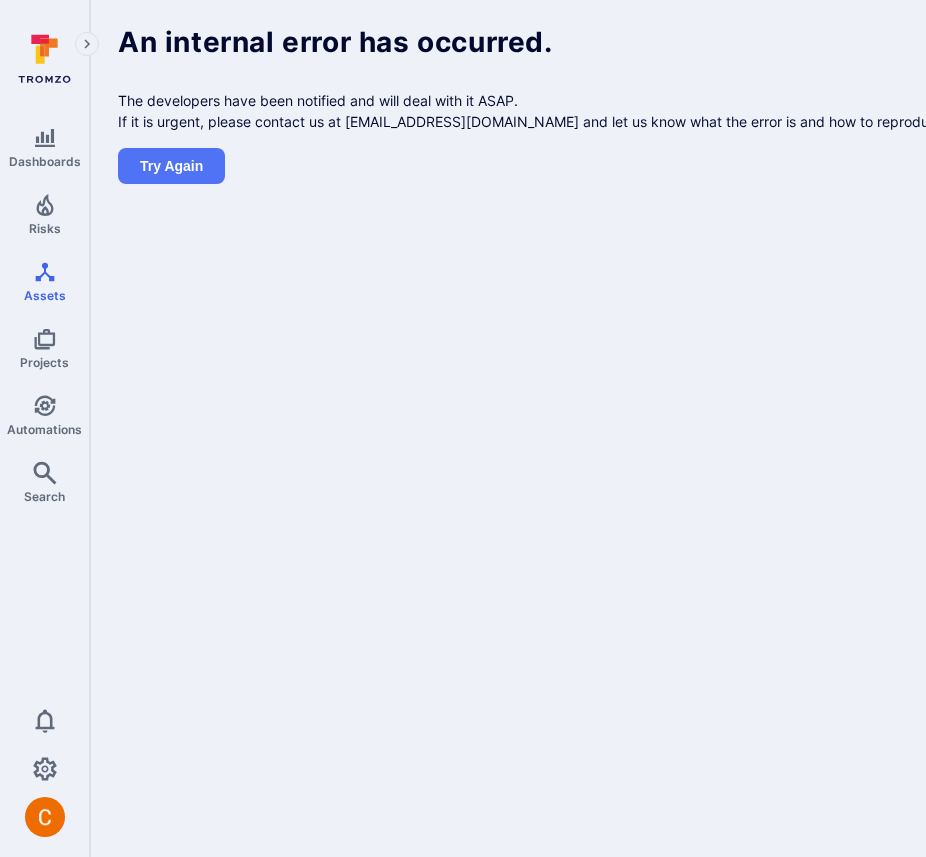 click on "Dashboards Risks Assets Projects Automations Search 0 Assets Assets Pull requests An internal error has occurred. The developers have been notified and will deal with it ASAP. If it is urgent, please contact us at   support@tromzo.com   and let us know what the error is and how to reproduce it. Try again" at bounding box center (463, 428) 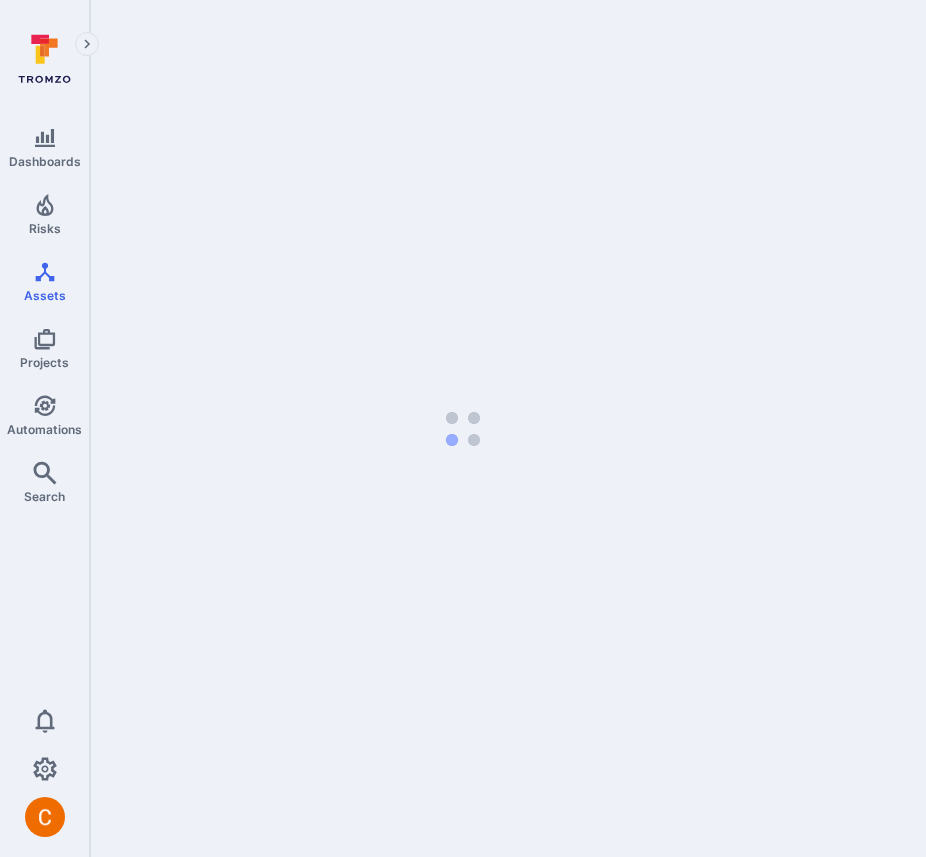 scroll, scrollTop: 0, scrollLeft: 0, axis: both 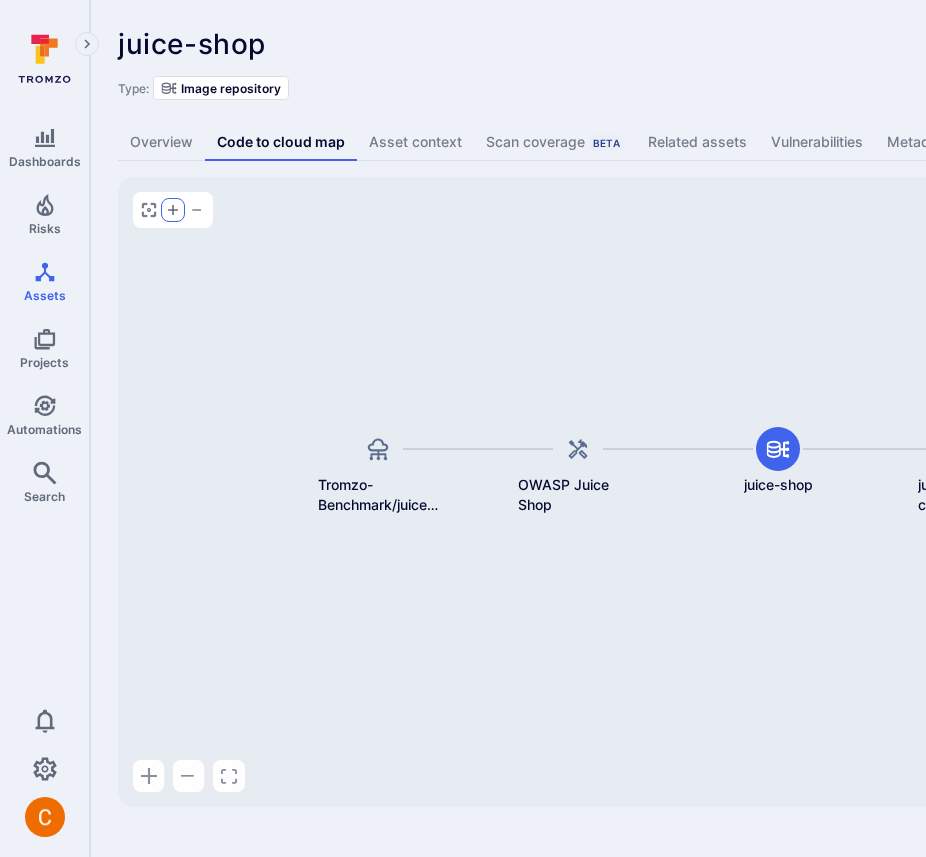 click 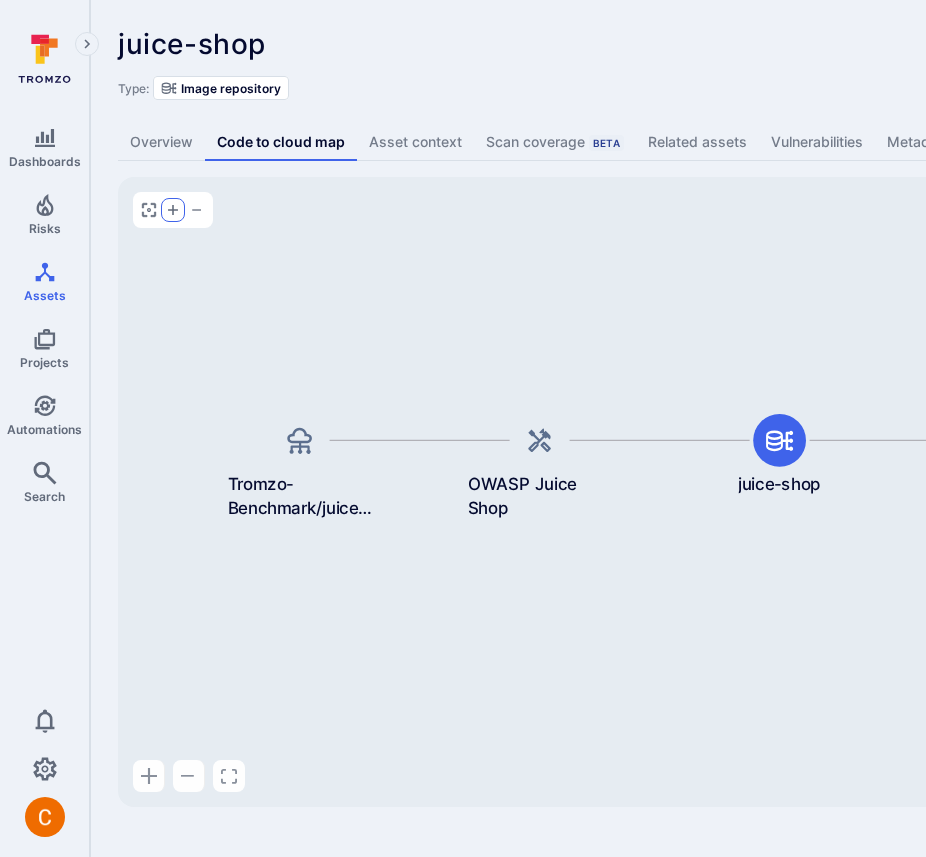 click 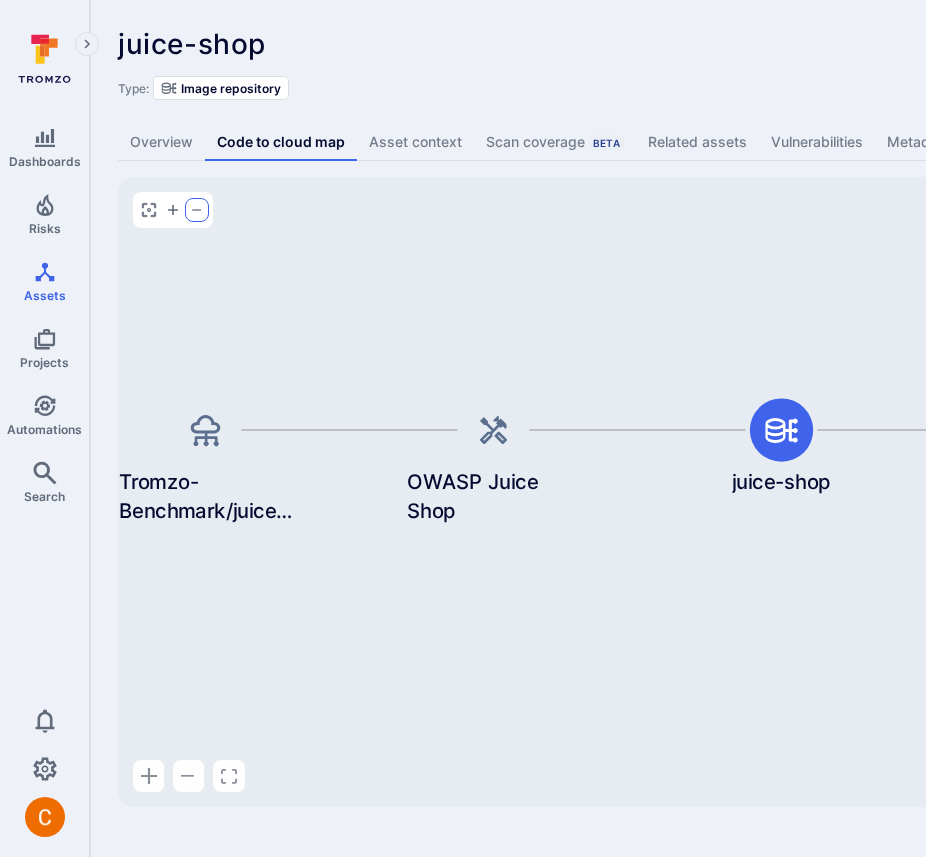 click 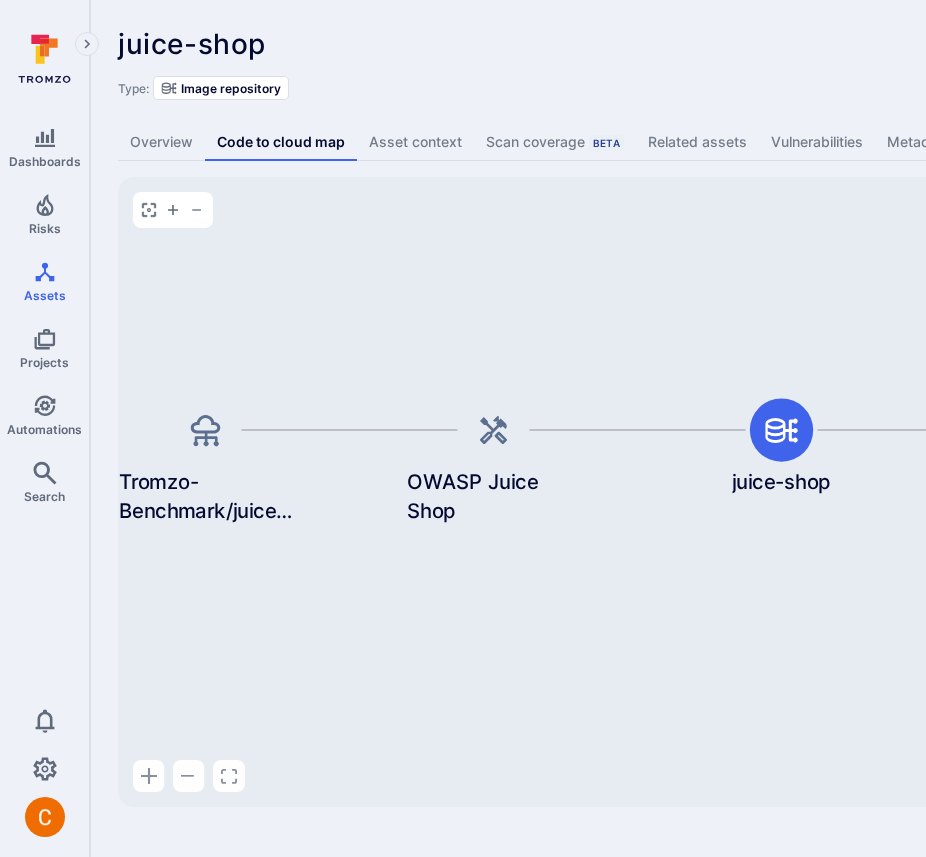 type 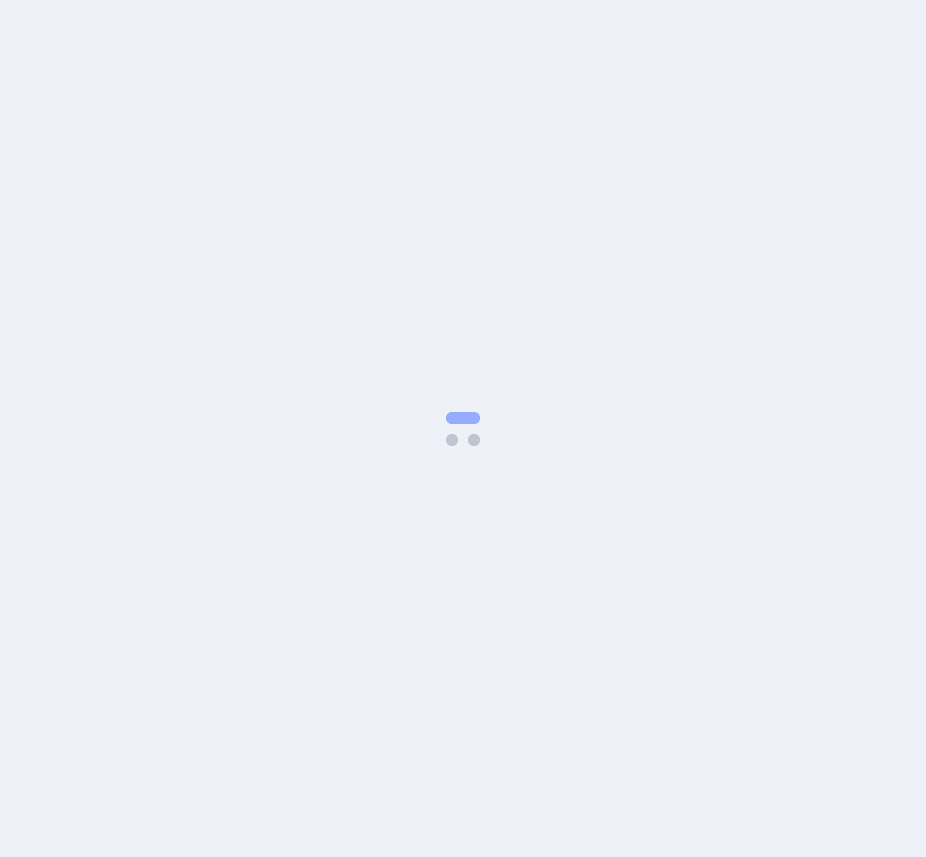 scroll, scrollTop: 0, scrollLeft: 0, axis: both 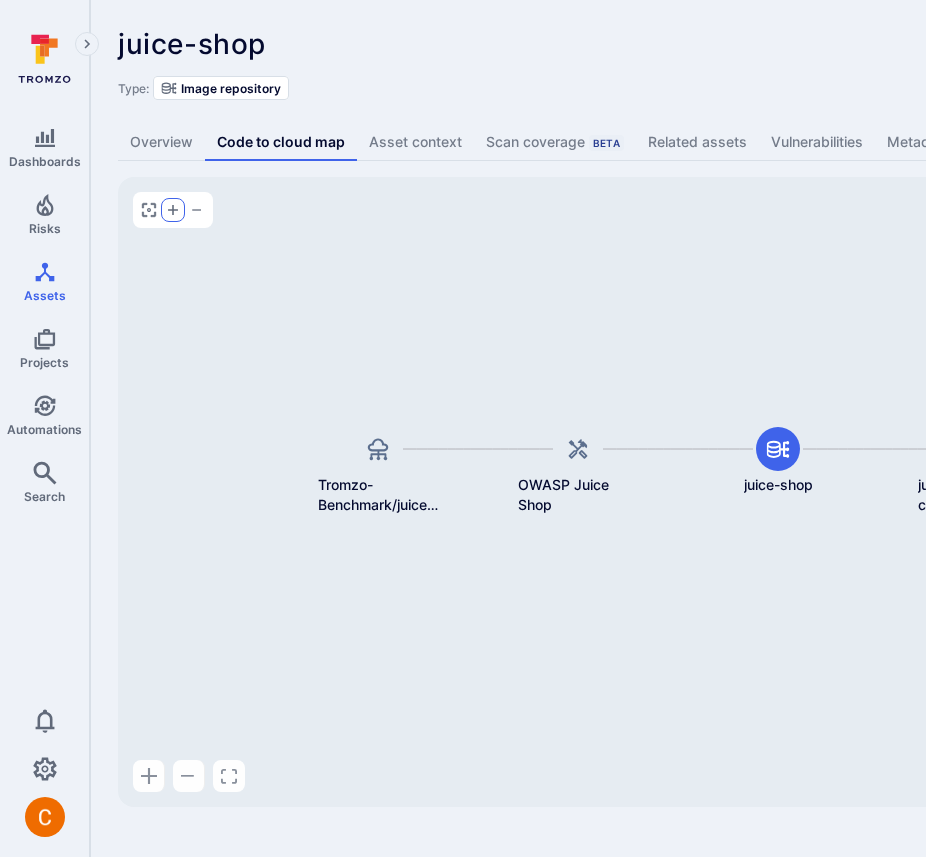 click 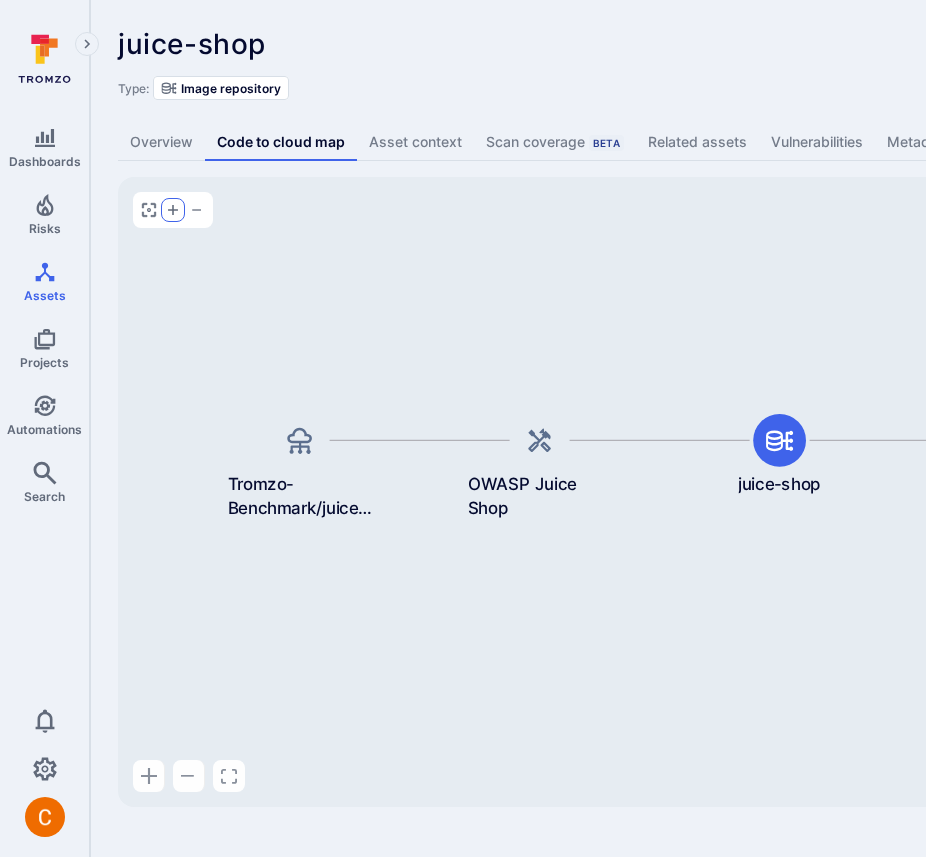 click 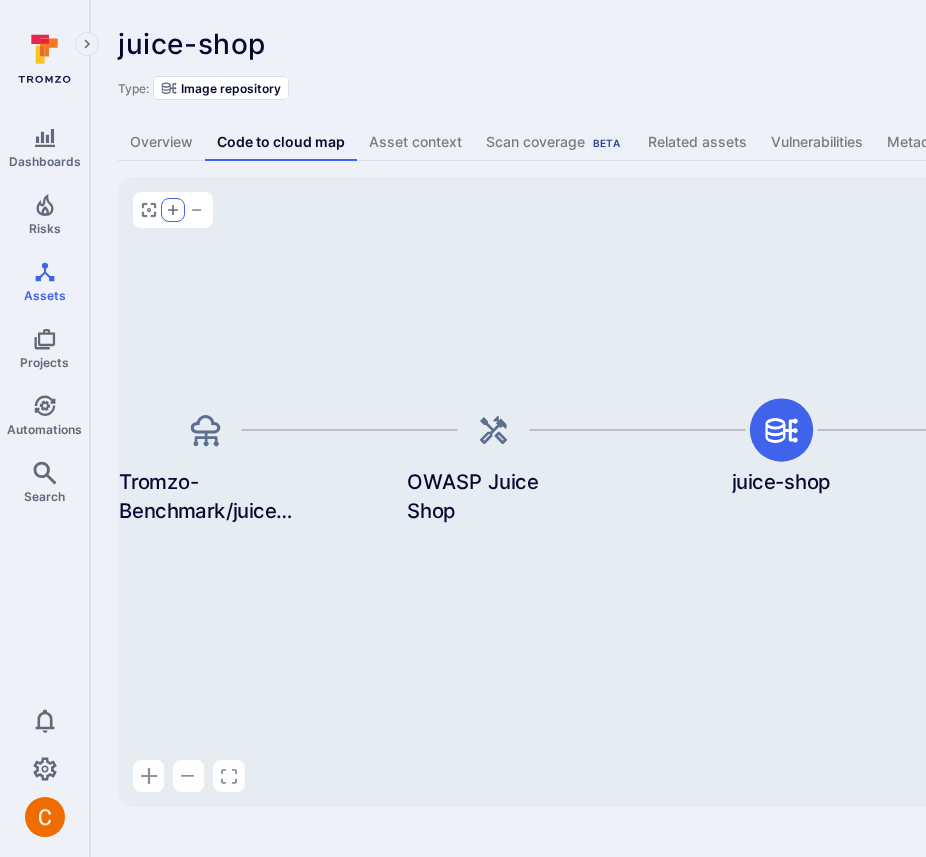 type 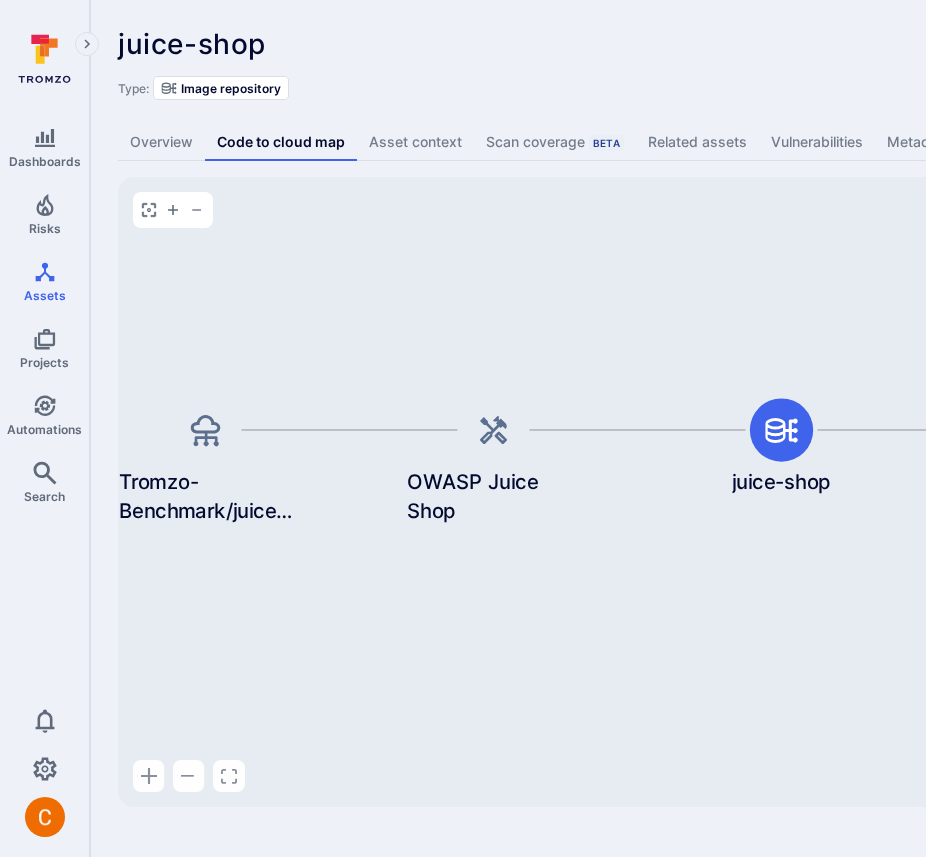 click on "juice-shop ...   Show  more" at bounding box center (622, 44) 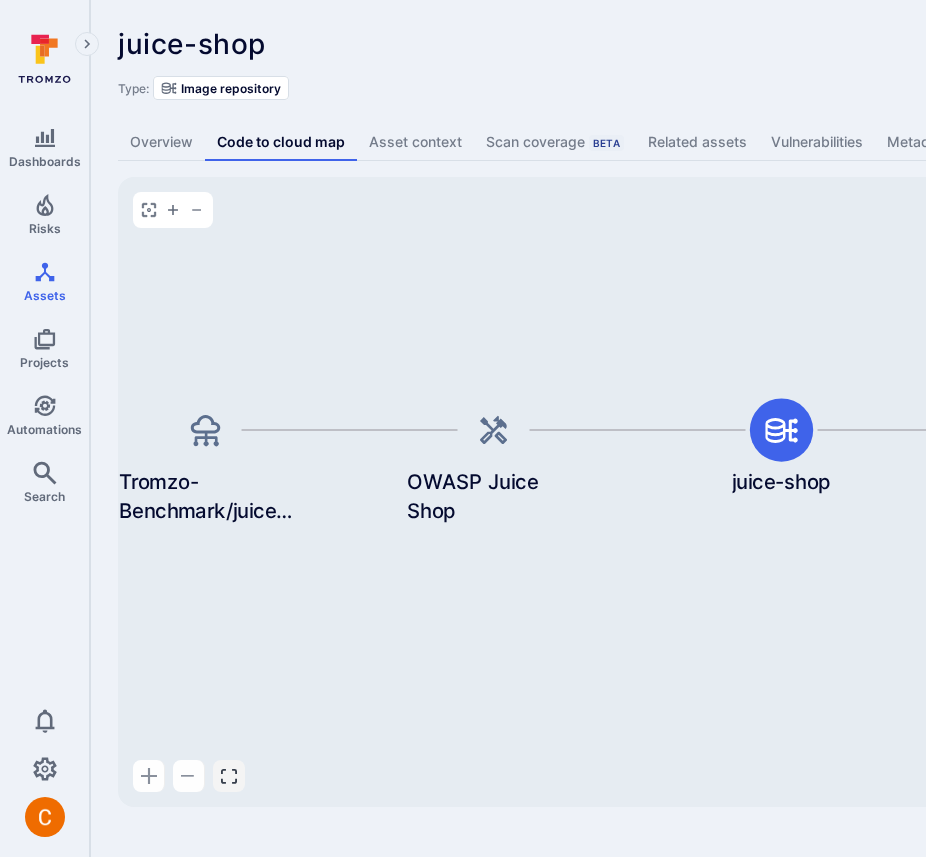 click 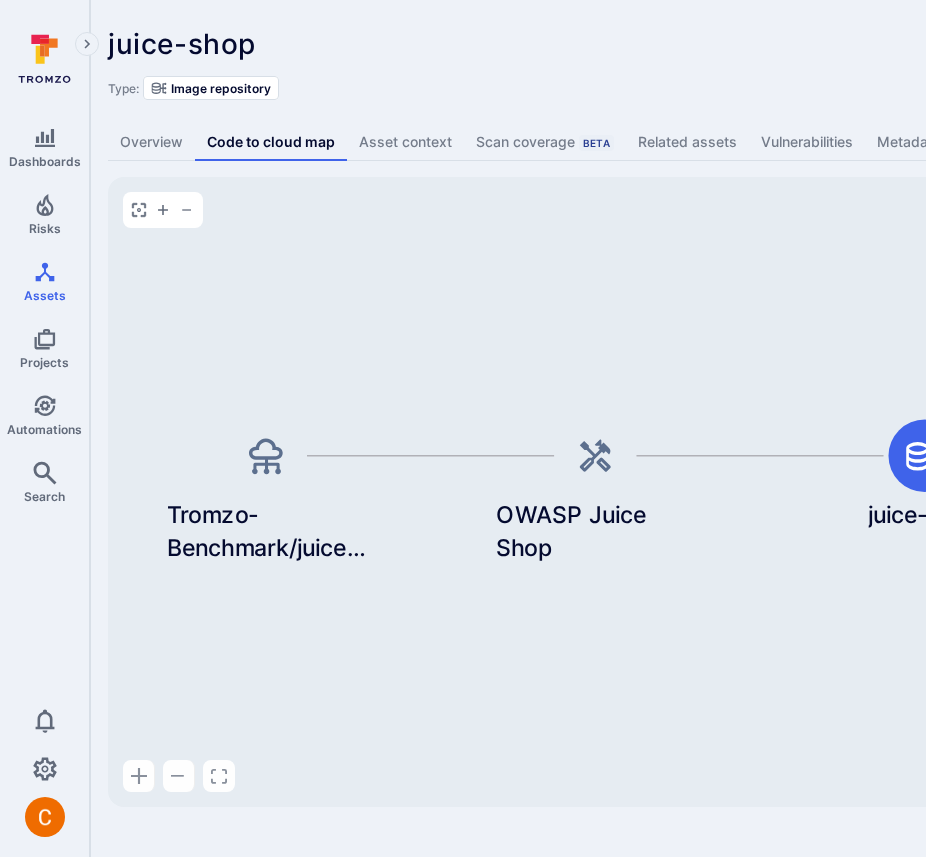 scroll, scrollTop: 0, scrollLeft: 0, axis: both 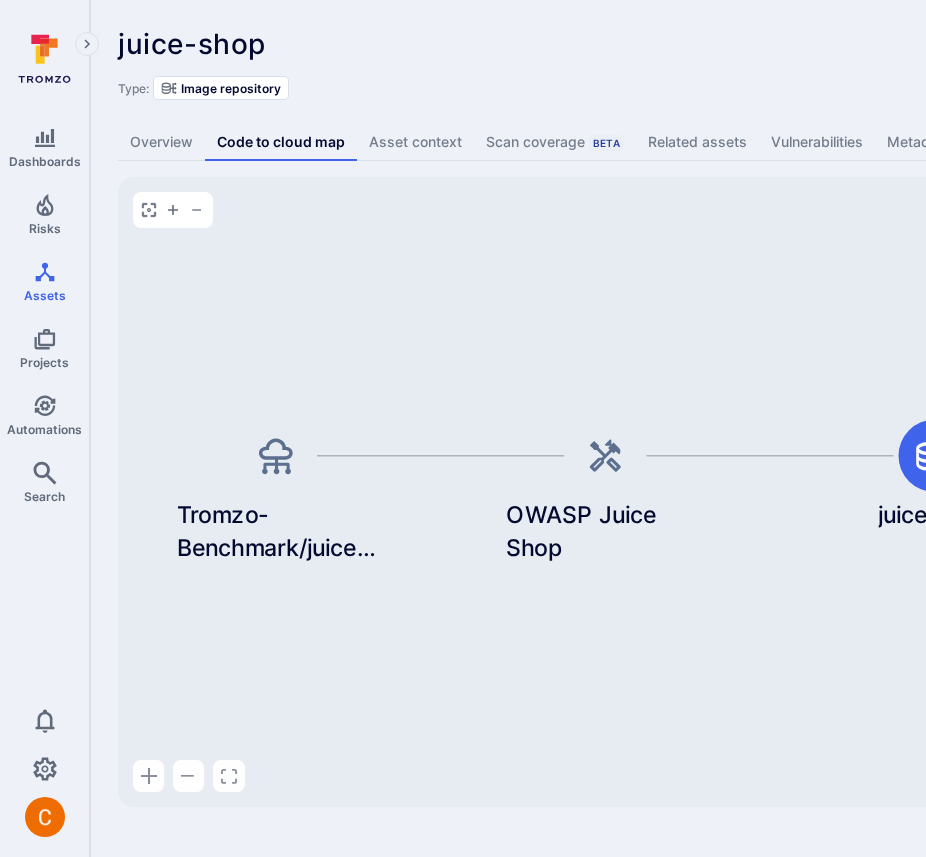 click on "juice-shop ...   Show  more" at bounding box center [622, 44] 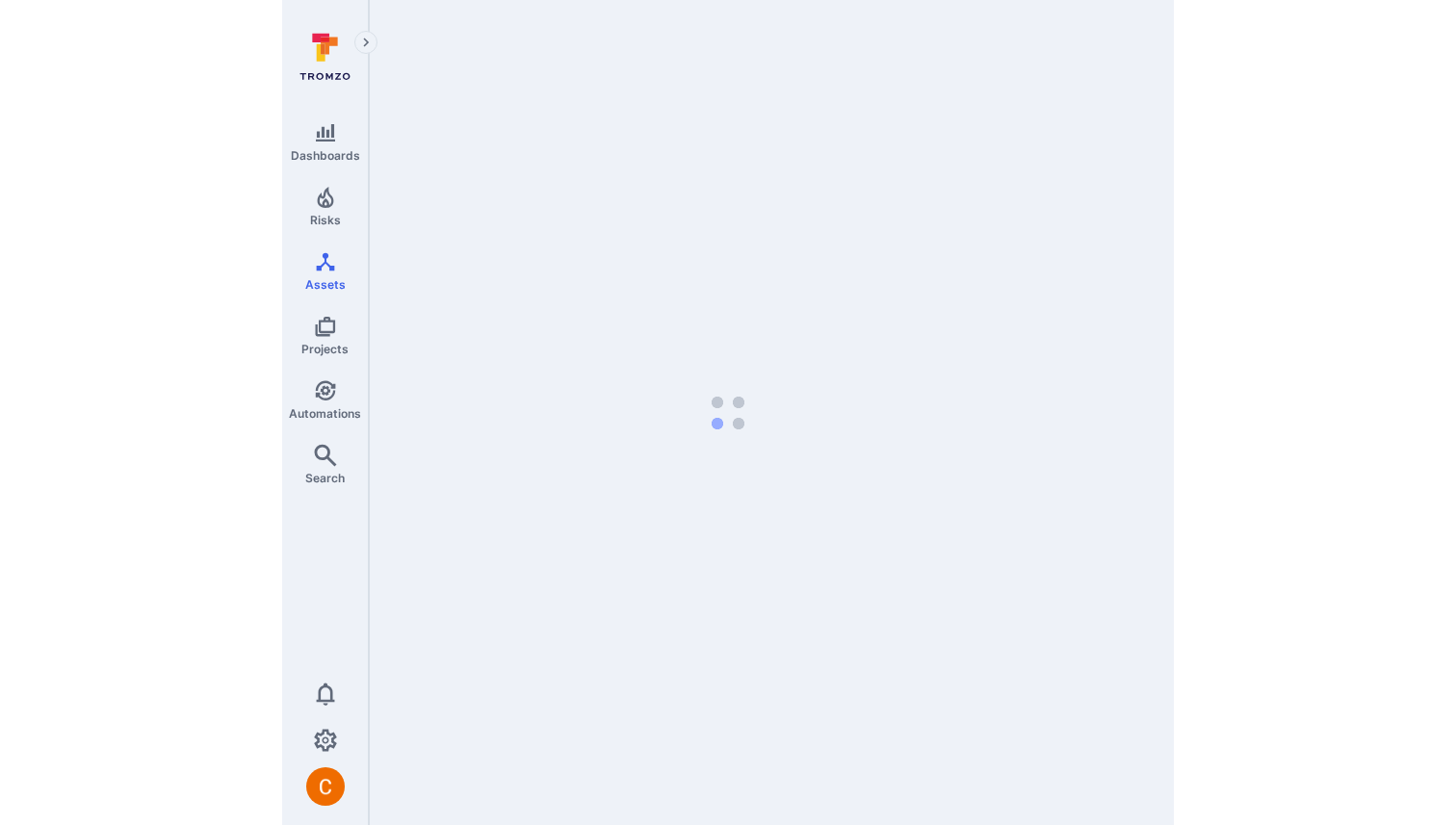 scroll, scrollTop: 0, scrollLeft: 0, axis: both 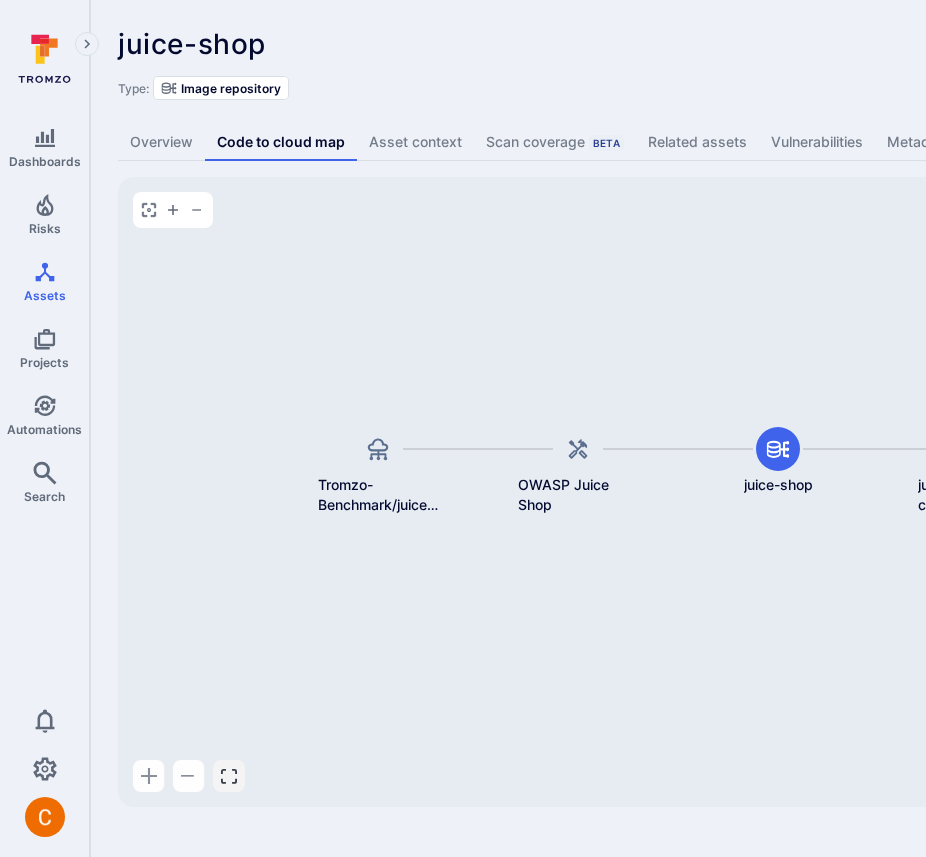 click 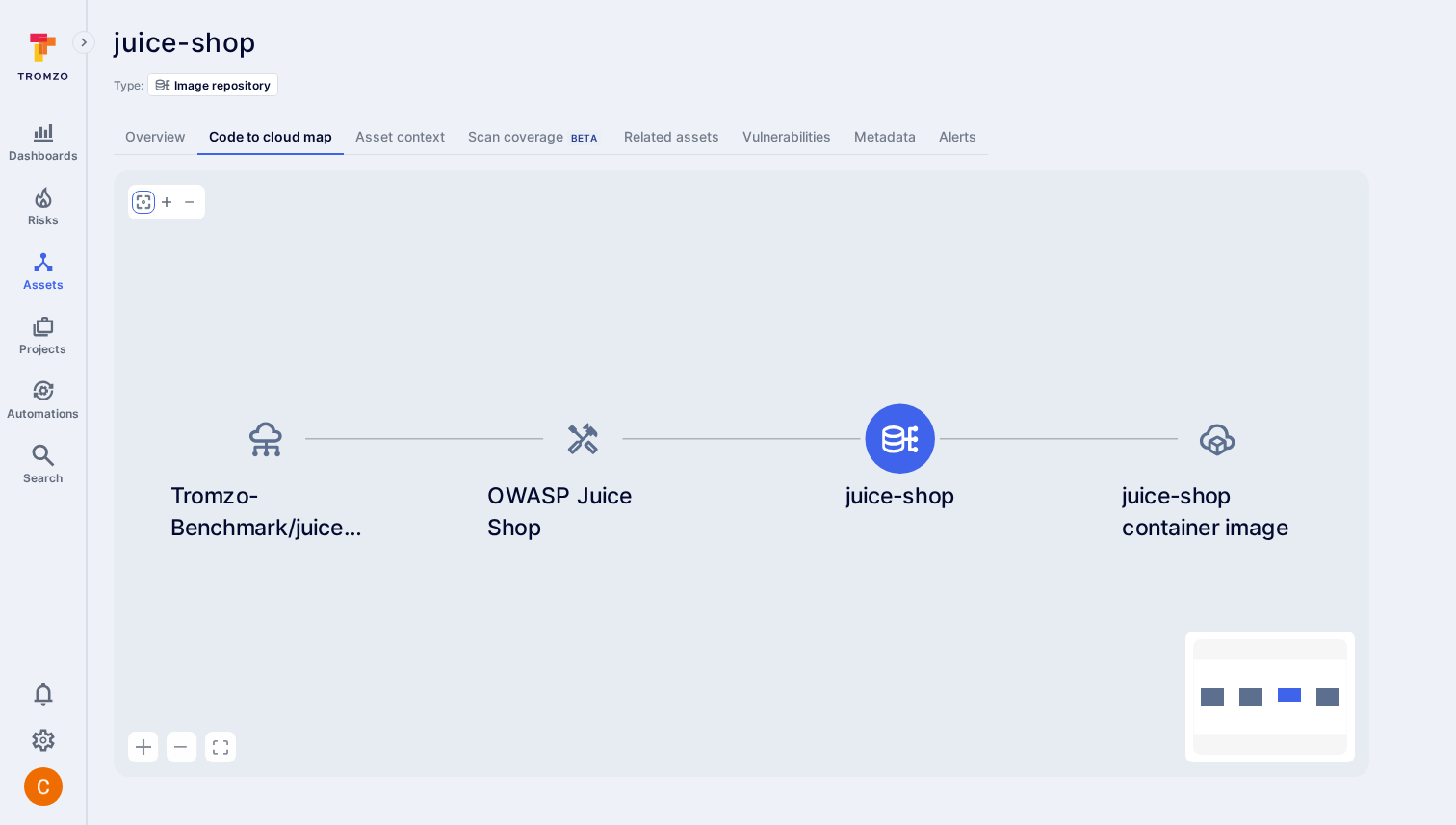 click 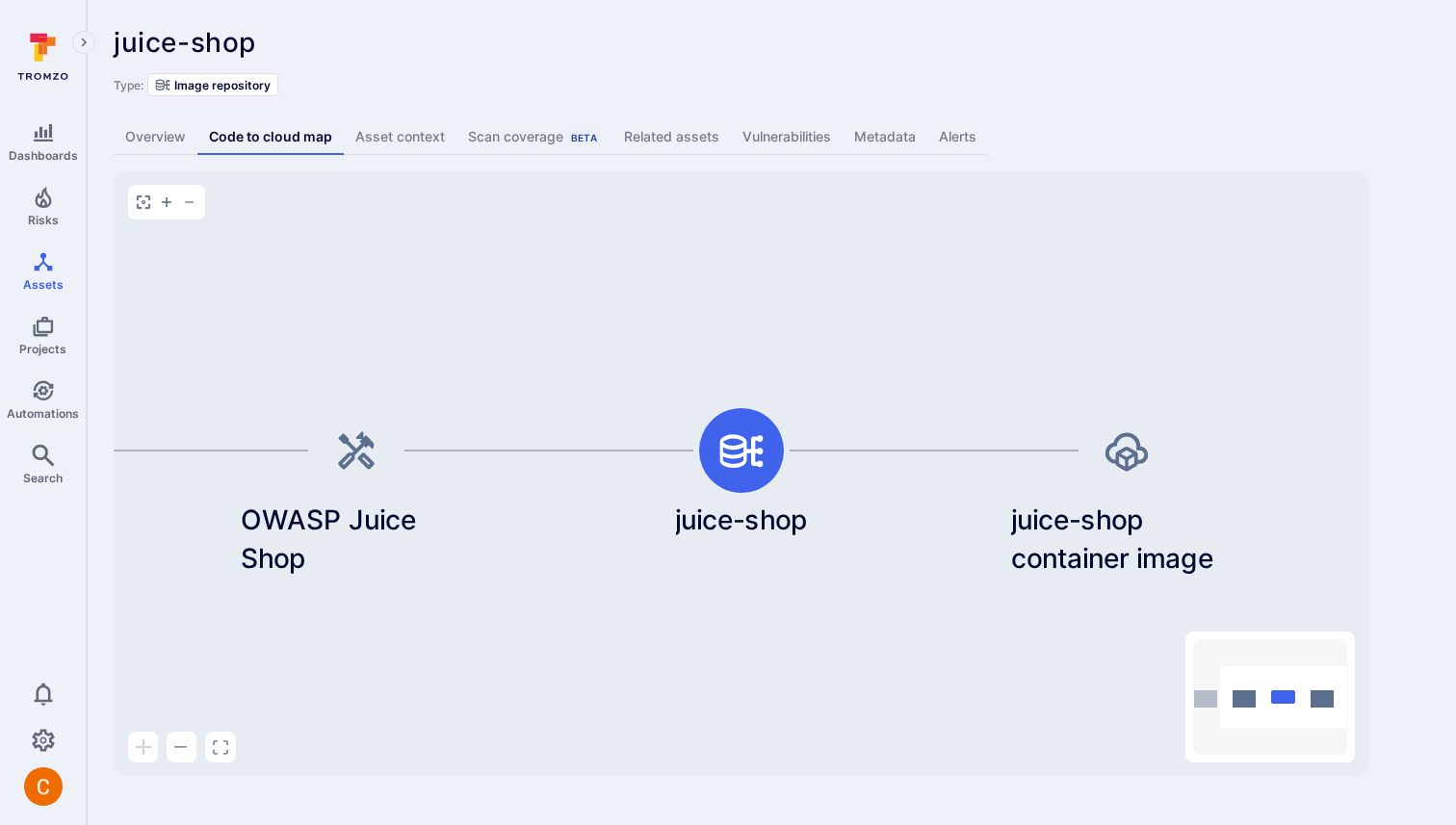 click on "juice-shop ...   Show  more Type: Image repository" 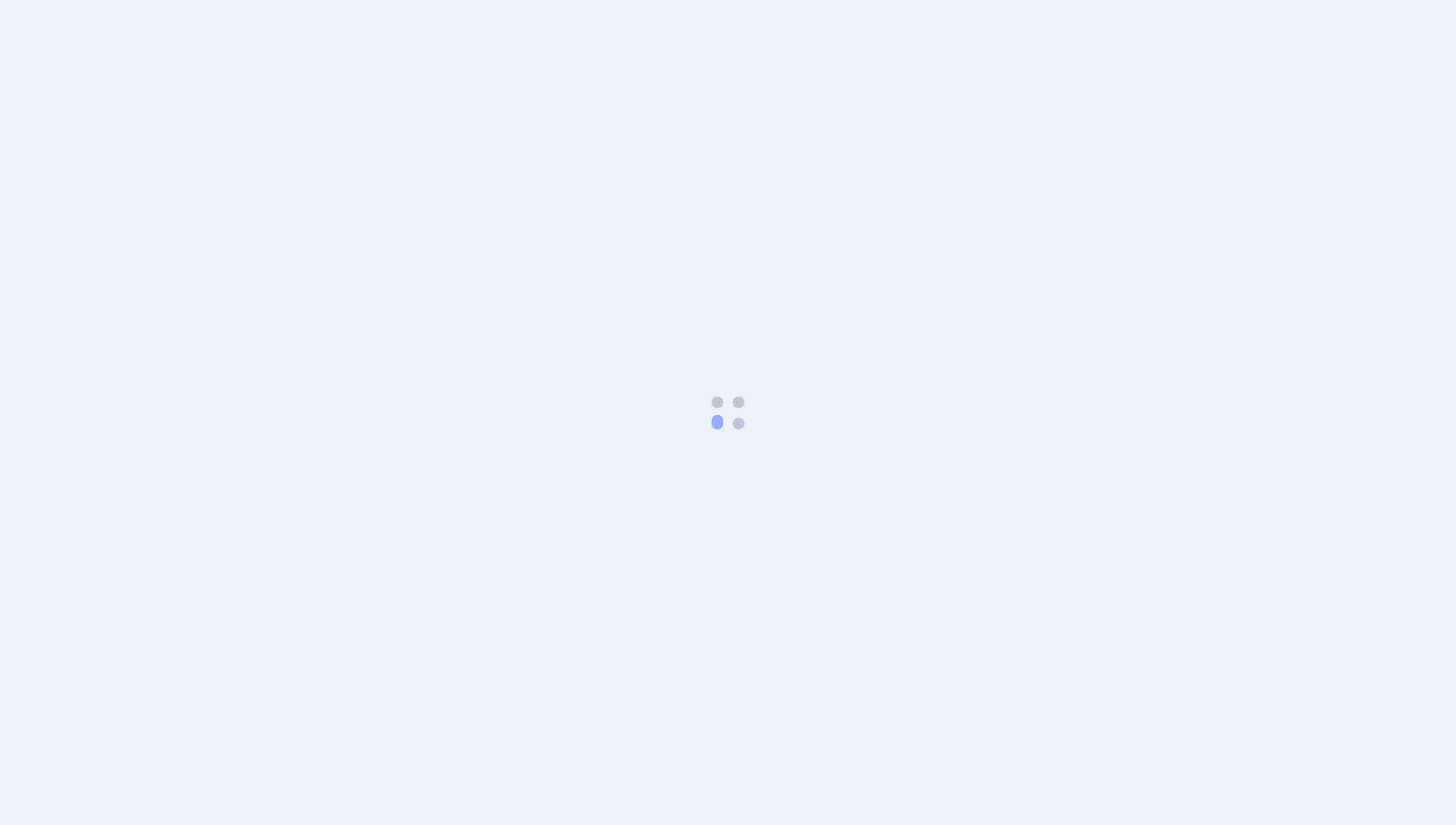 scroll, scrollTop: 0, scrollLeft: 0, axis: both 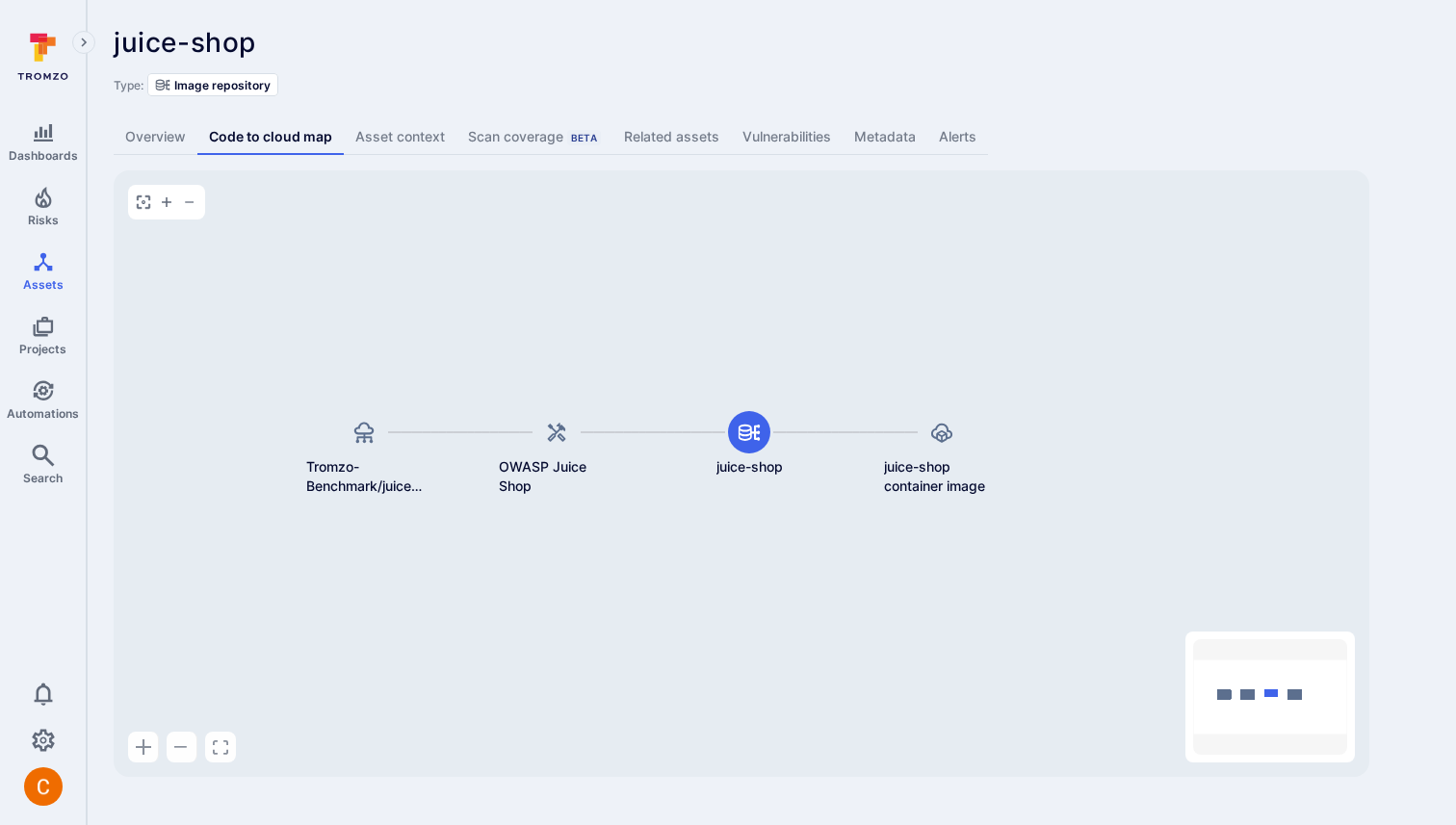 click on "juice-shop ...   Show  more" at bounding box center (634, 42) 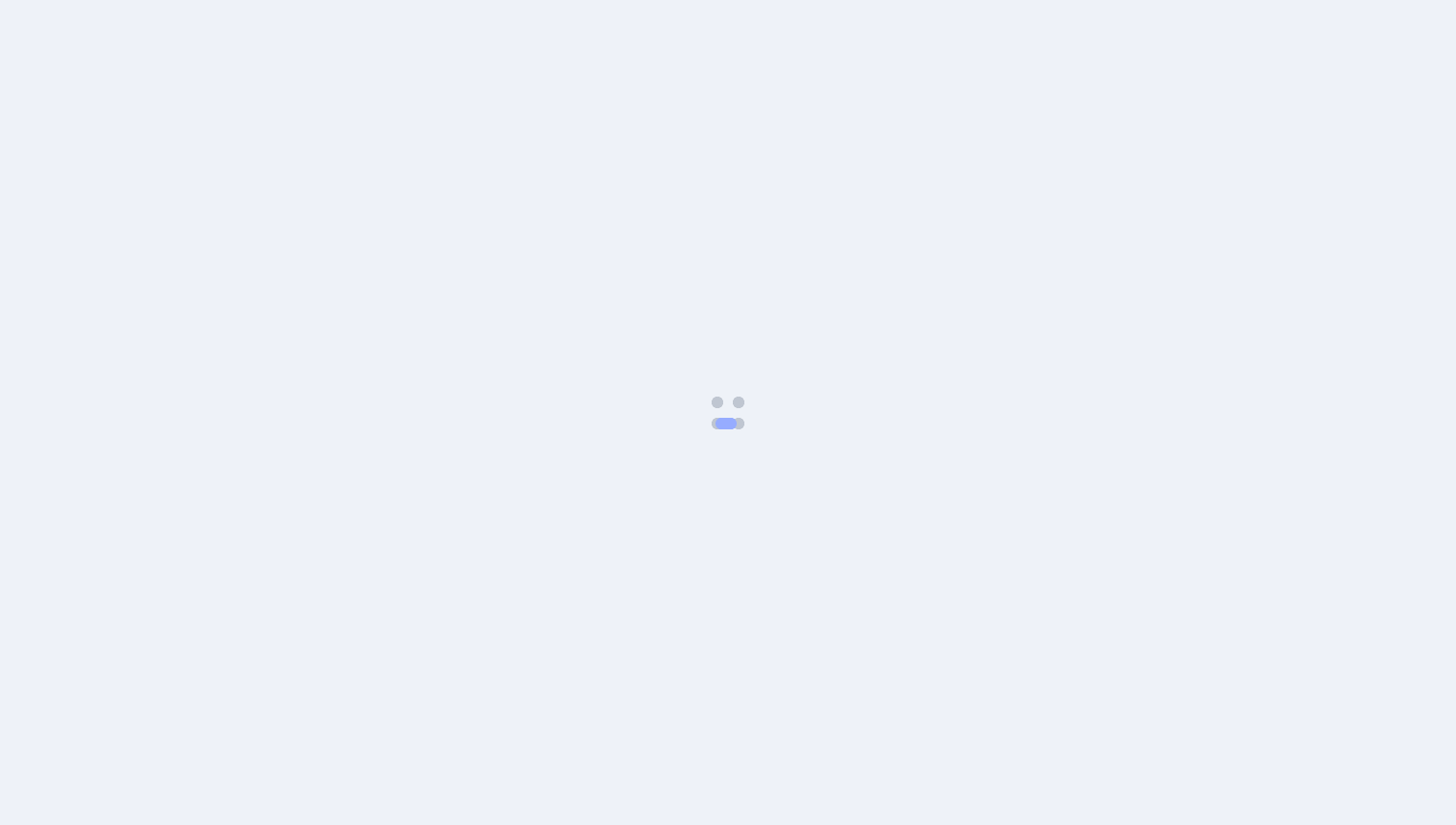 scroll, scrollTop: 0, scrollLeft: 0, axis: both 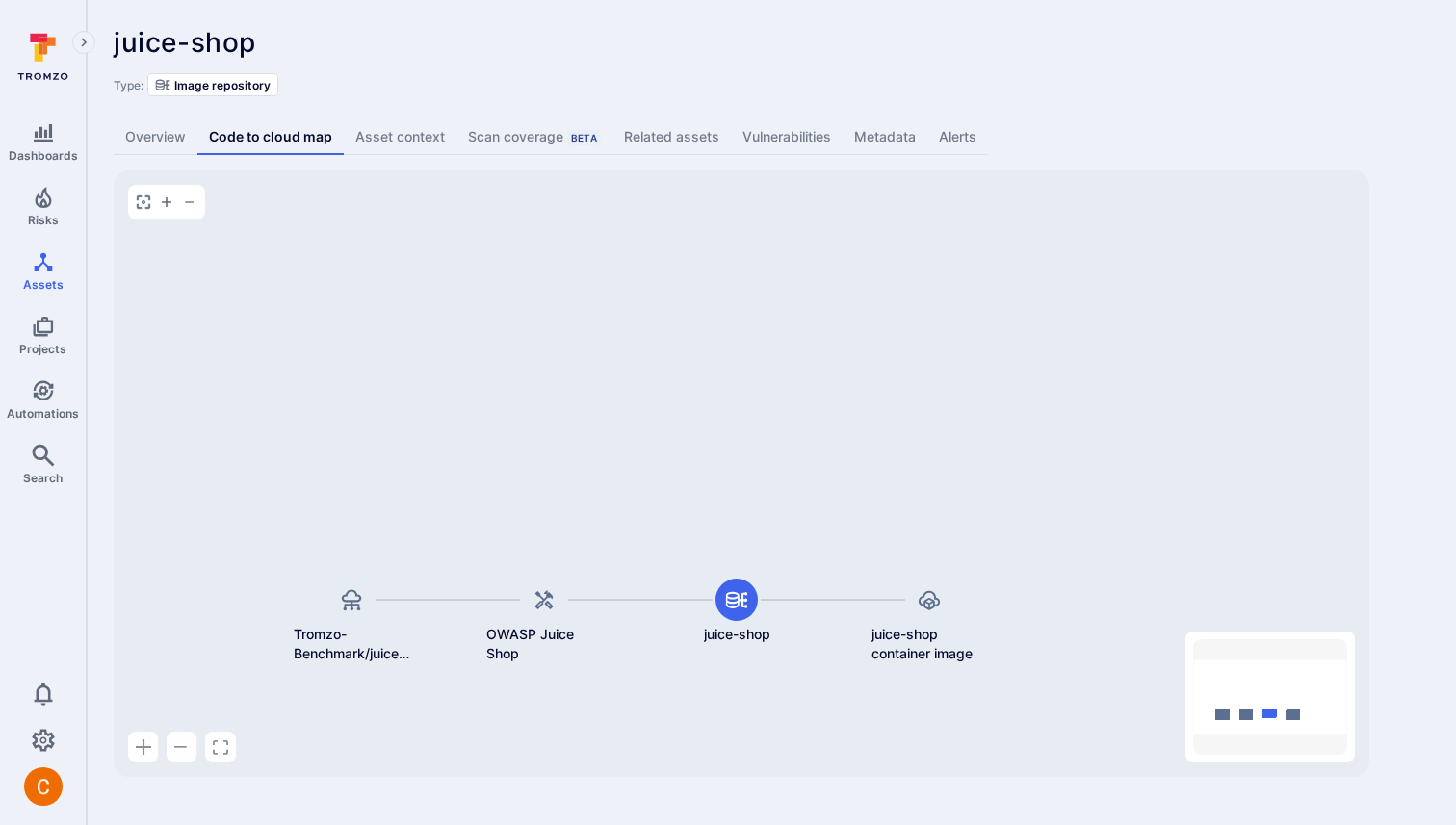 drag, startPoint x: 424, startPoint y: 296, endPoint x: 530, endPoint y: 475, distance: 208.03125 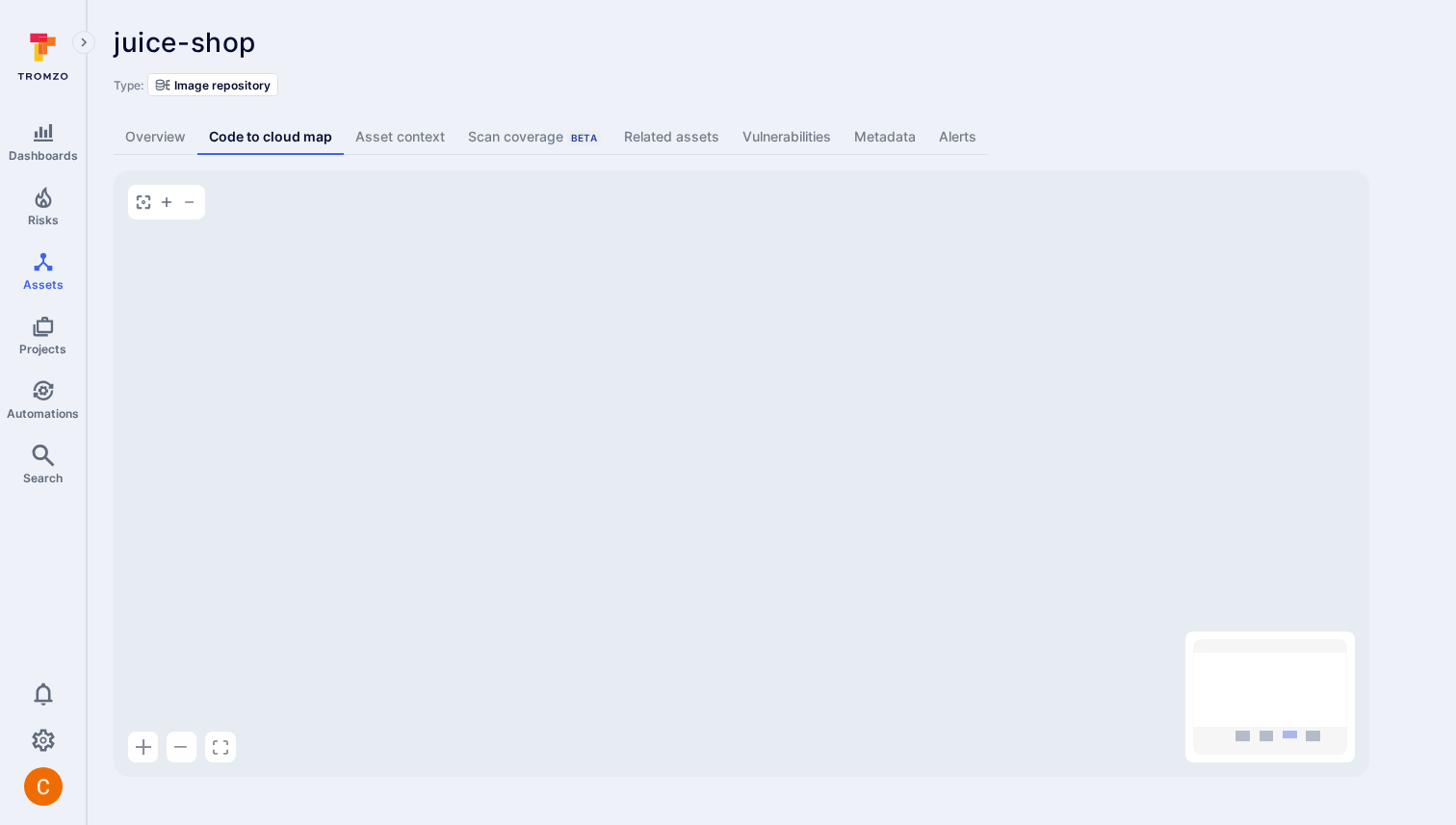drag, startPoint x: 213, startPoint y: 219, endPoint x: 257, endPoint y: 513, distance: 297.2743 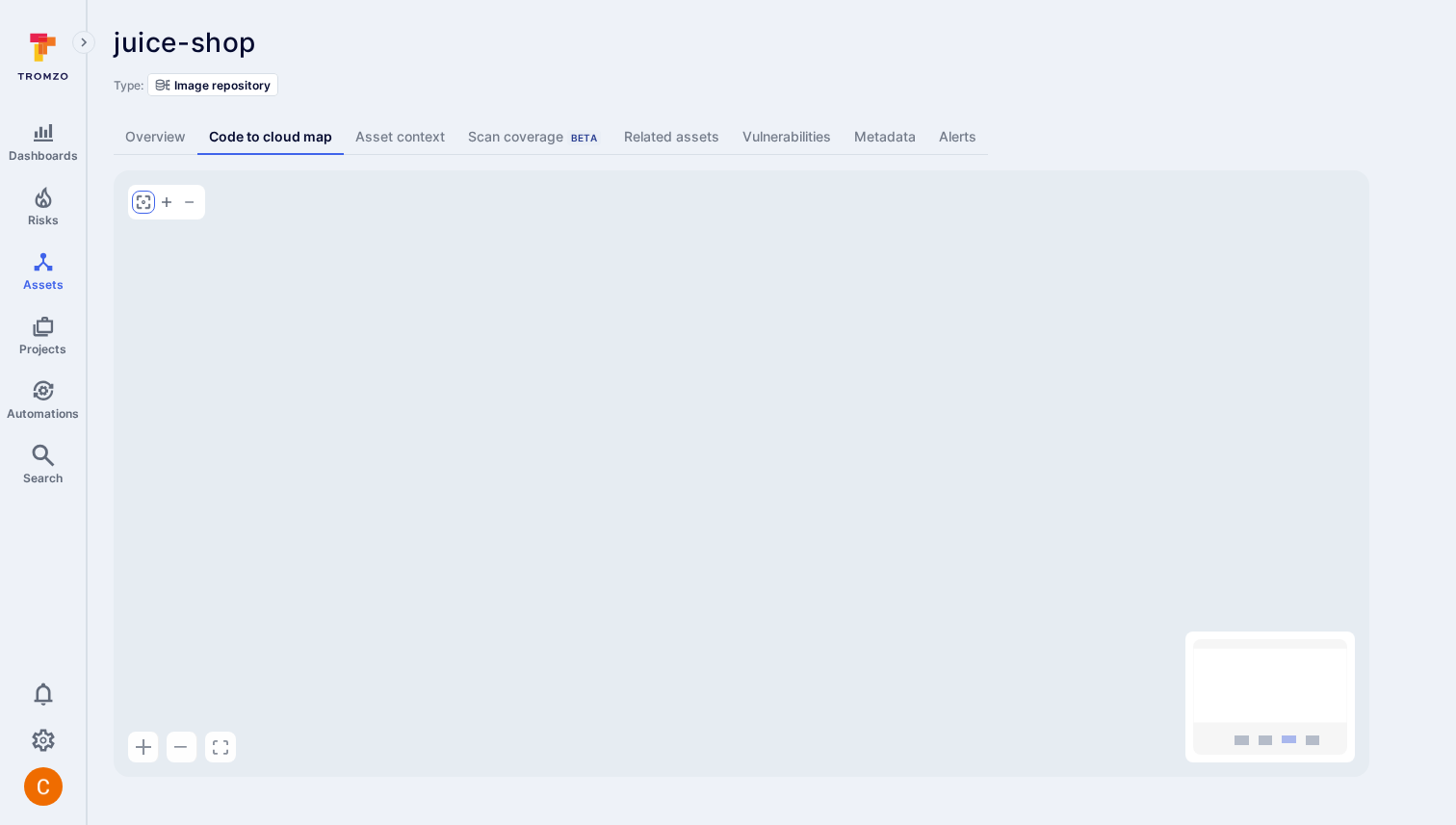 click 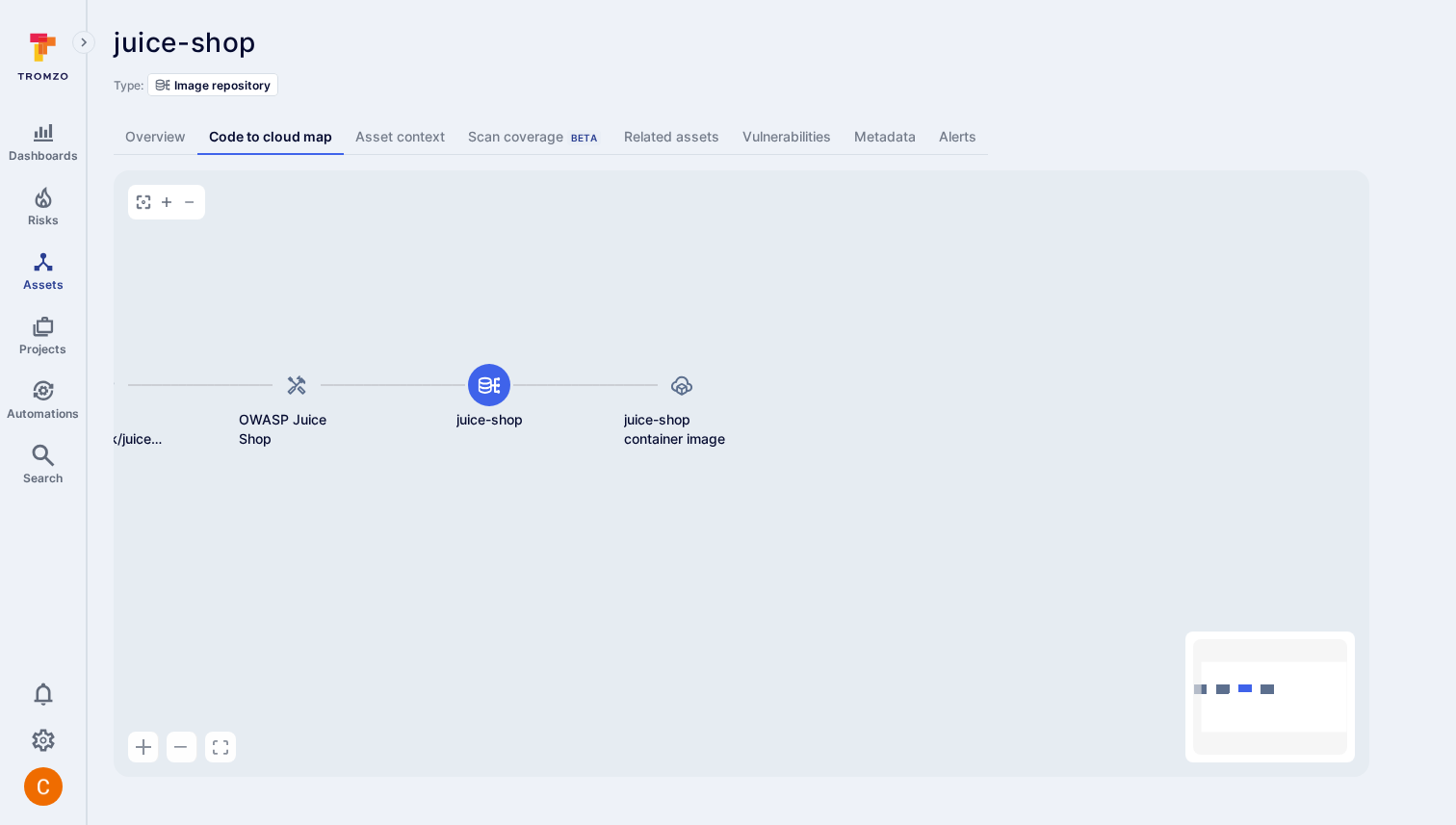 drag, startPoint x: 342, startPoint y: 339, endPoint x: 85, endPoint y: 254, distance: 270.69171 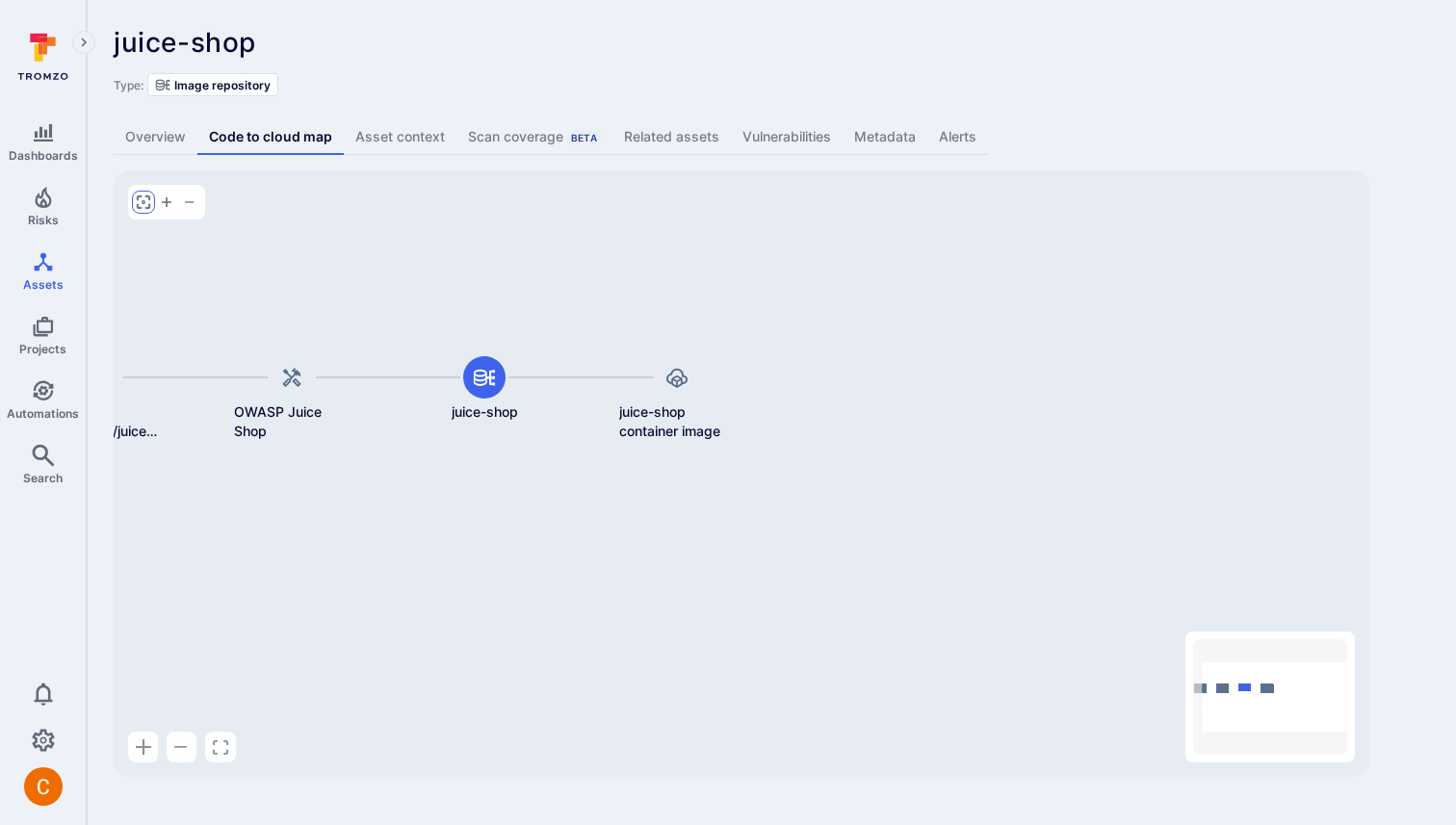 click 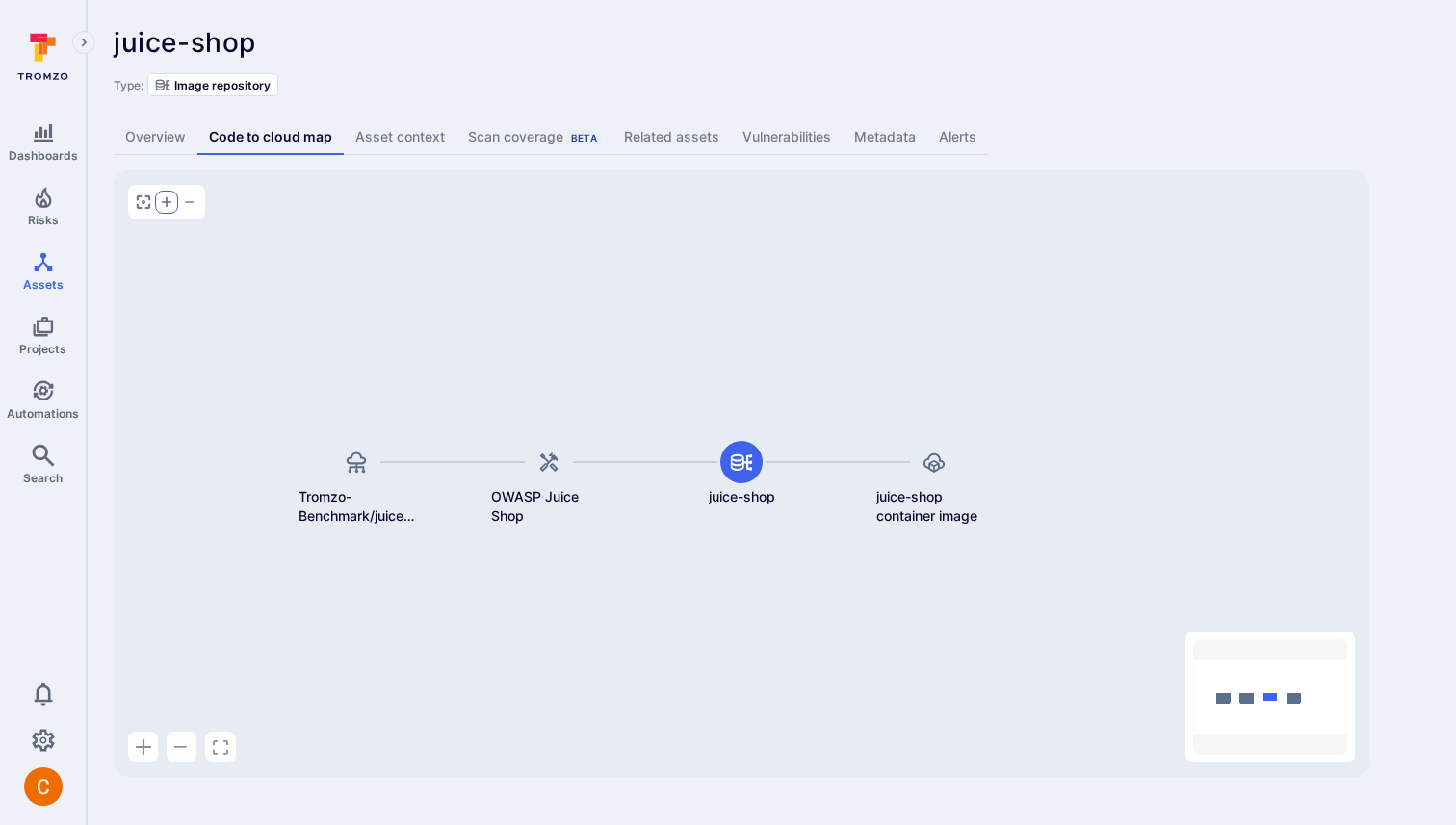 click 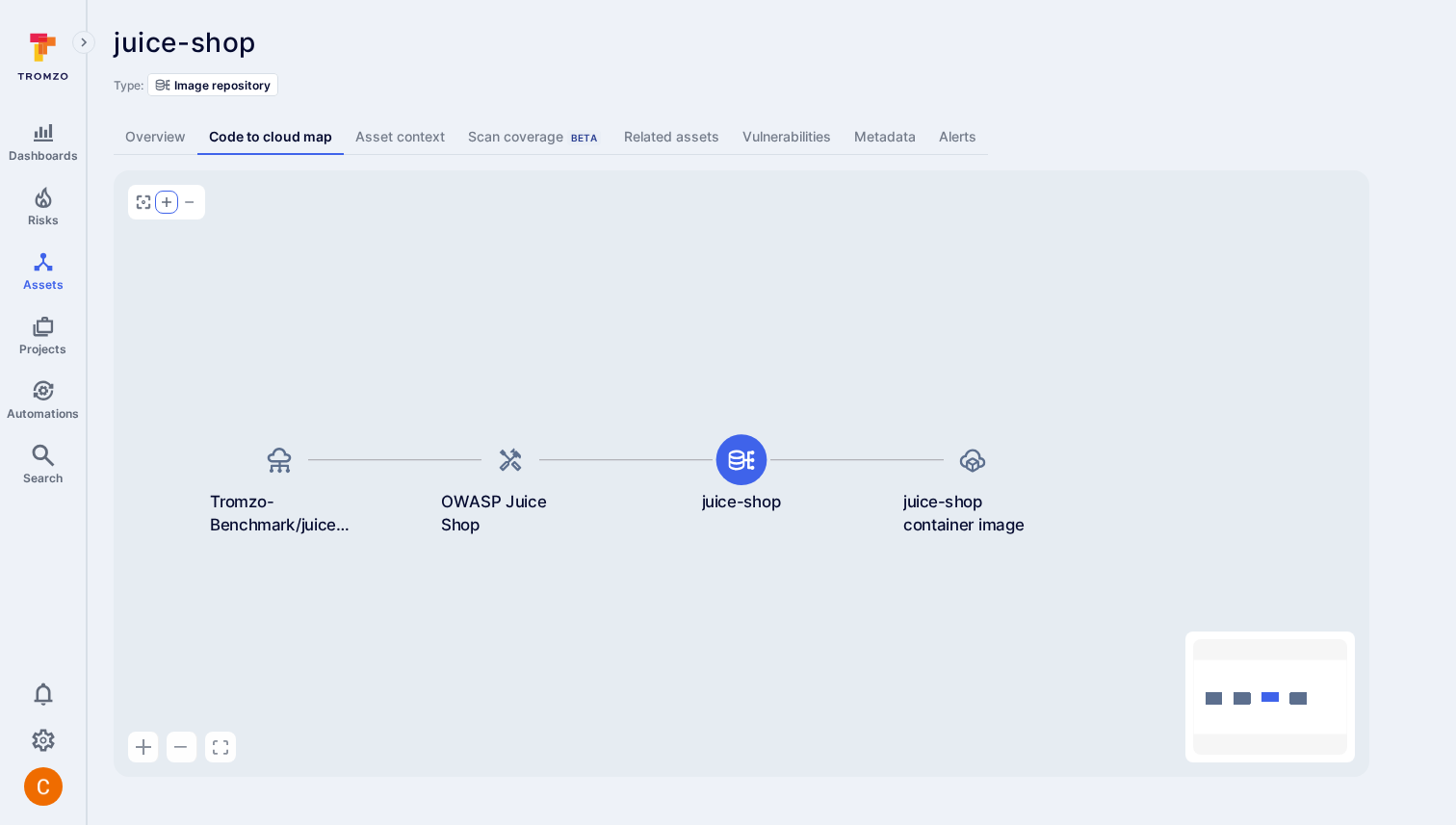 click 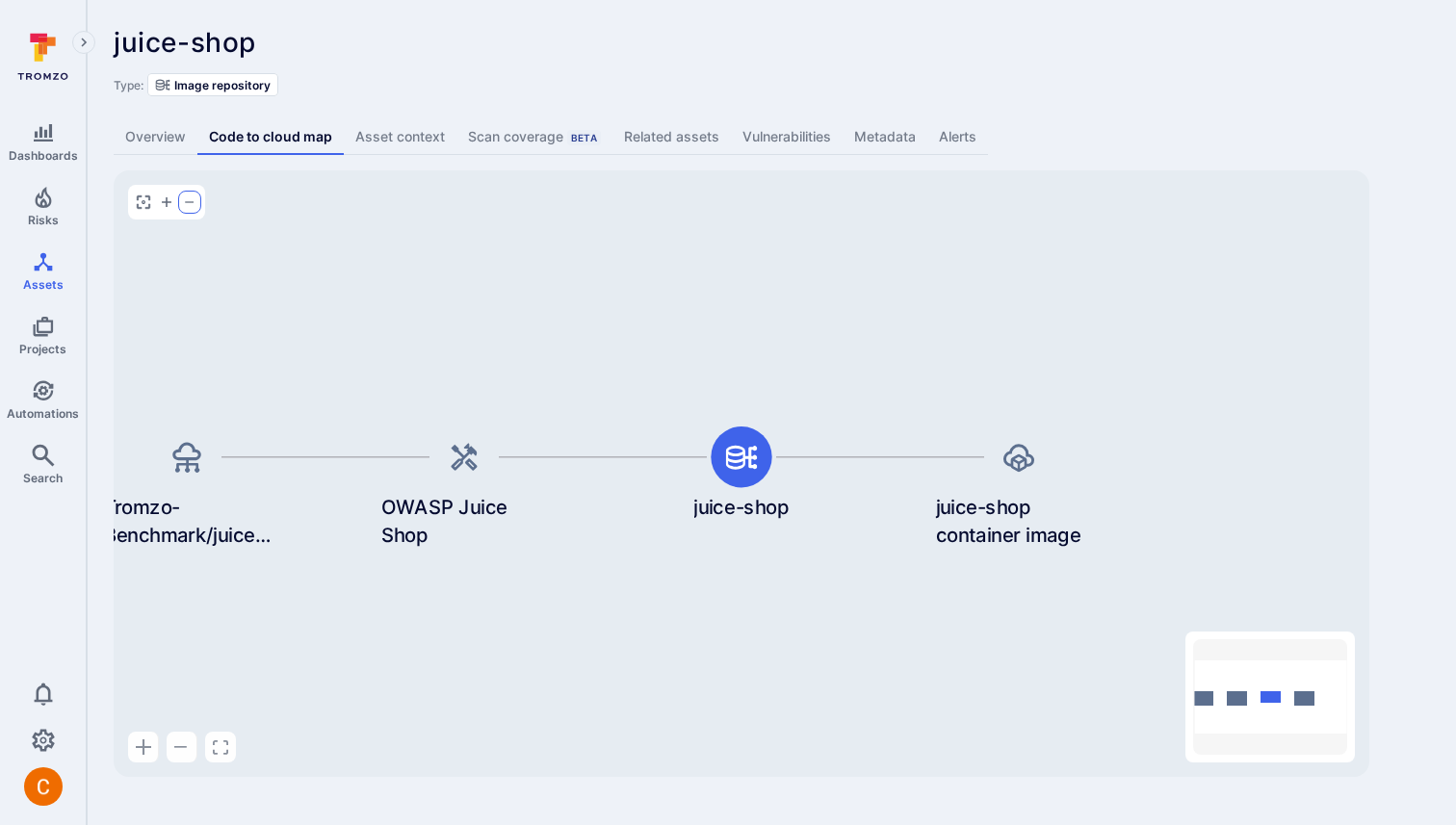 click 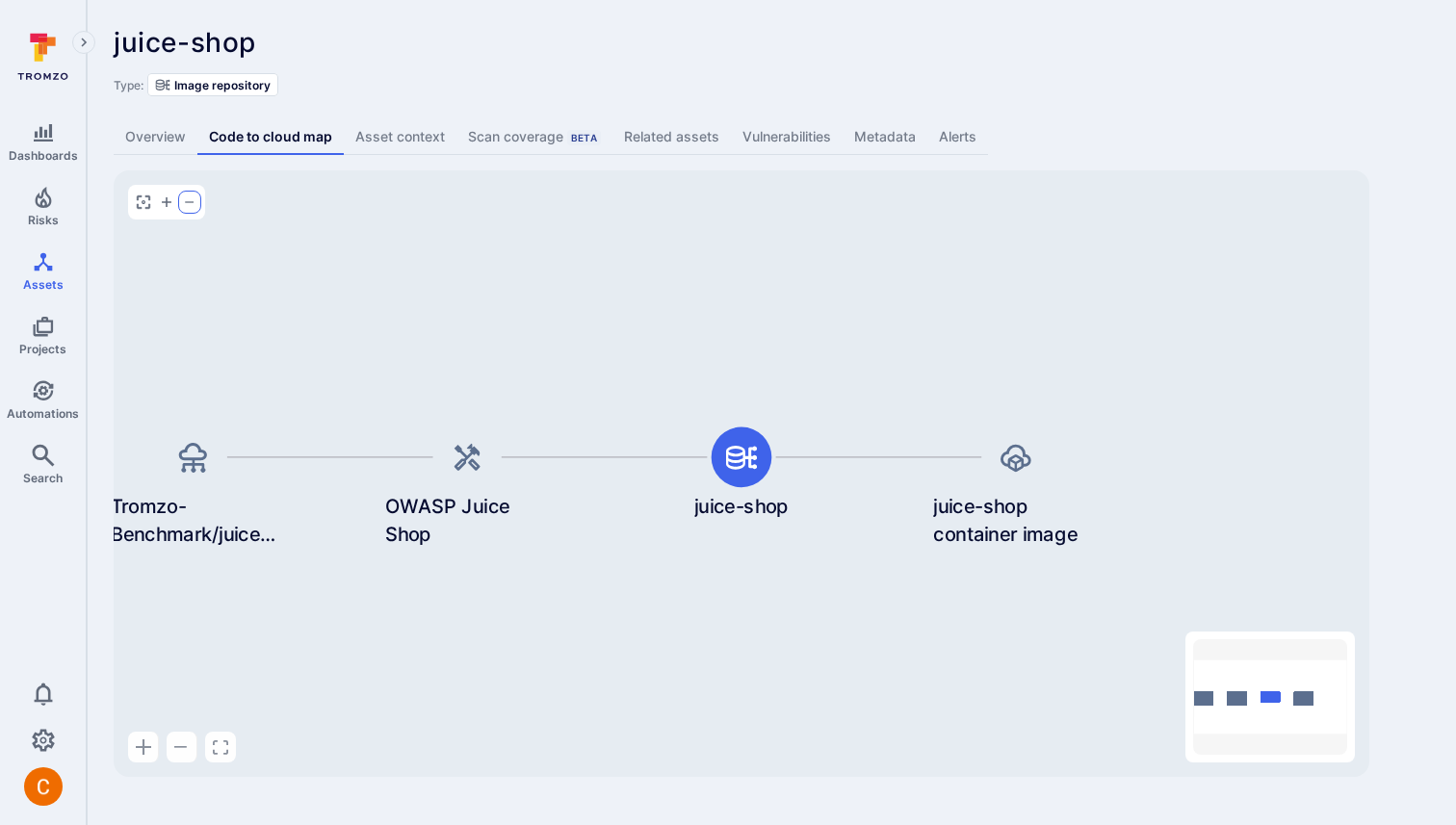 click 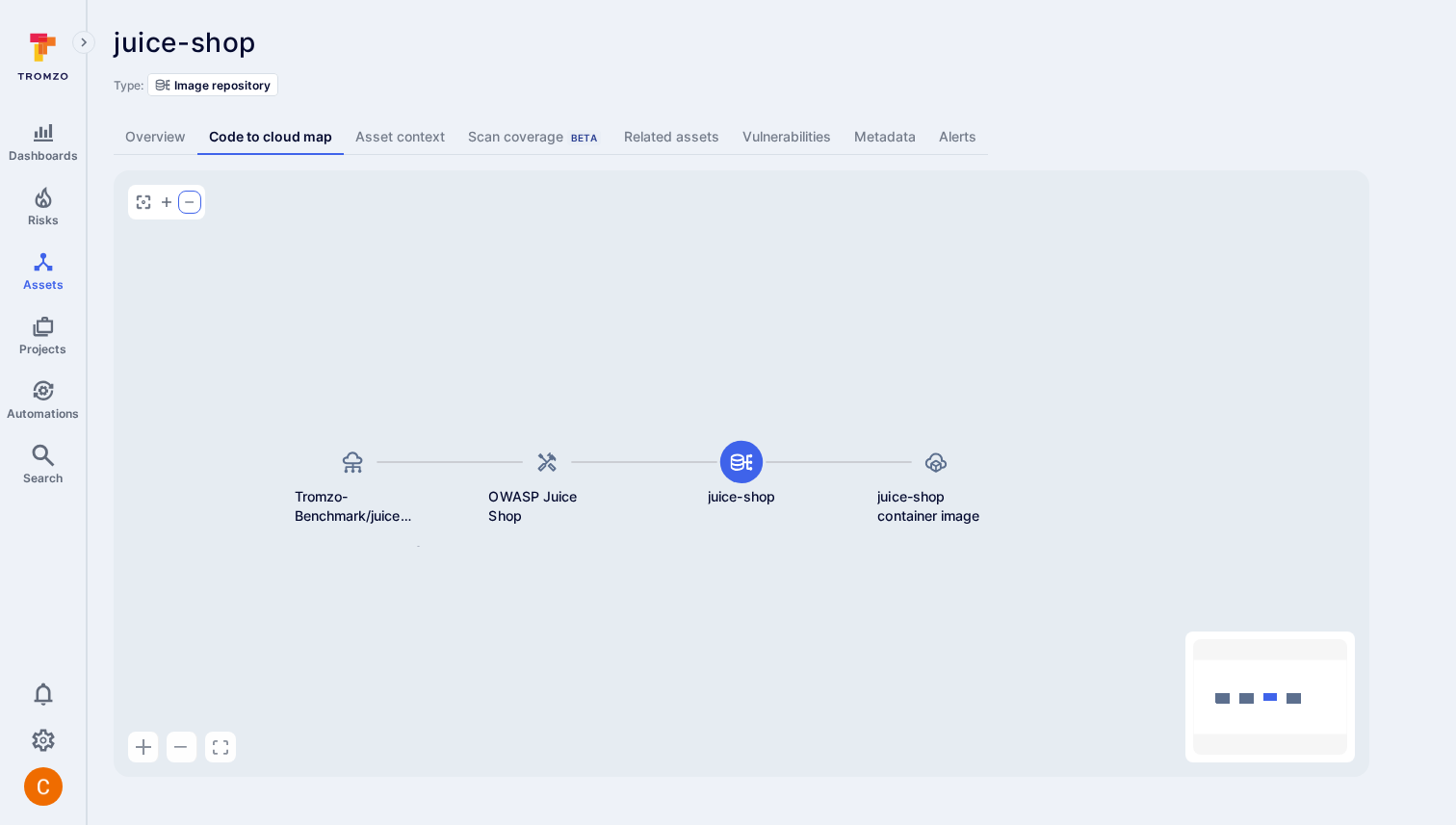 click 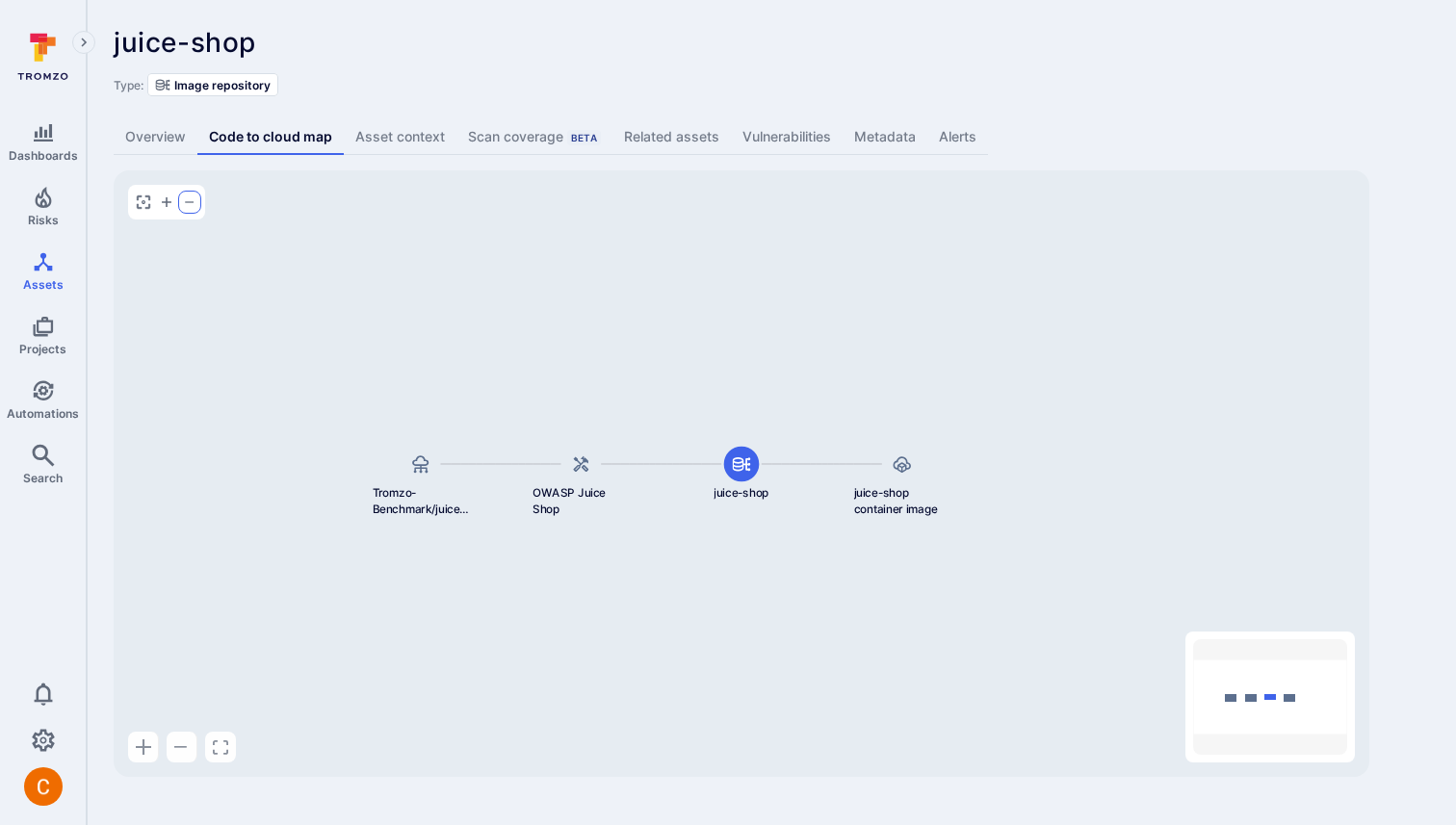 click 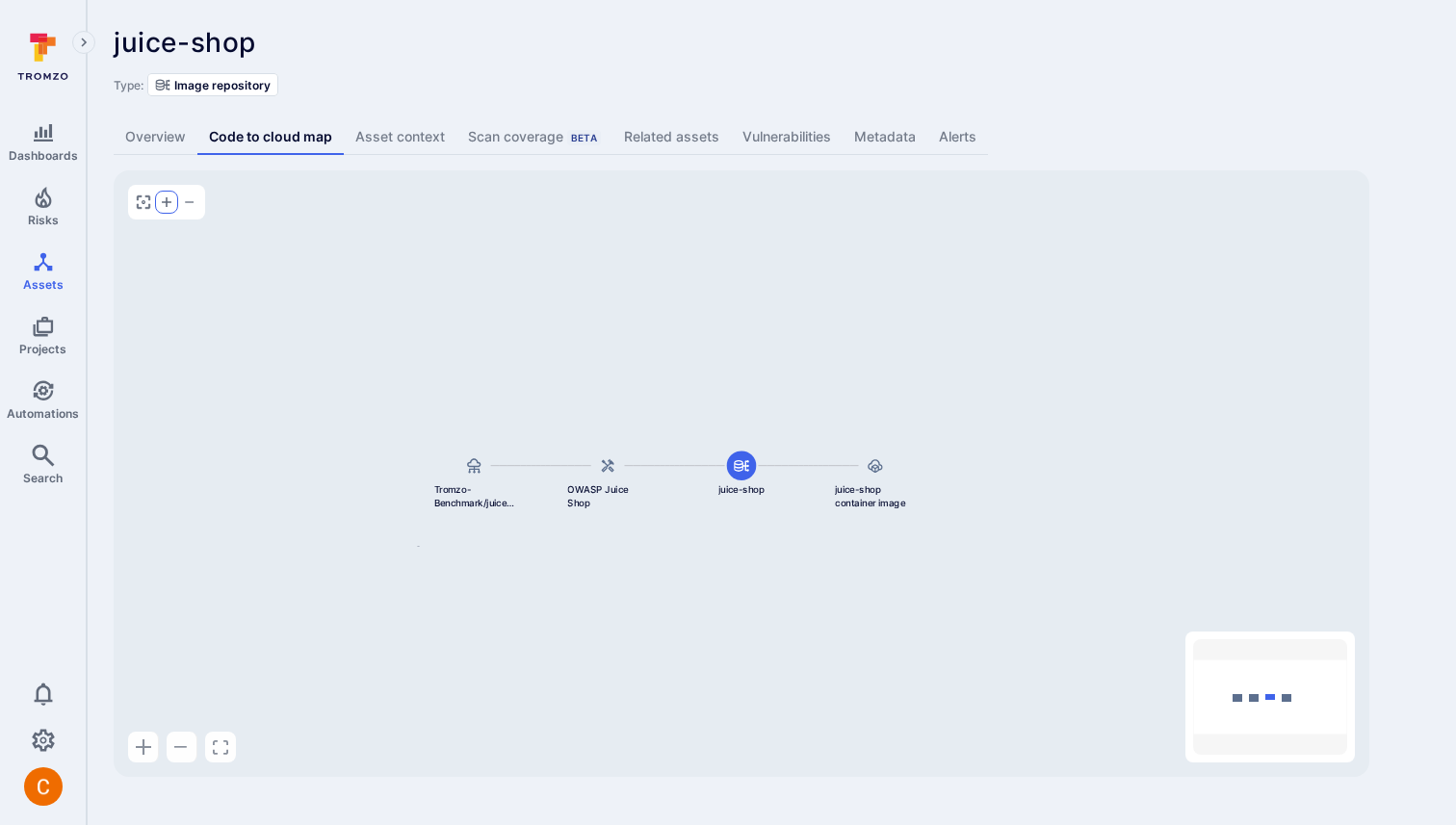 click 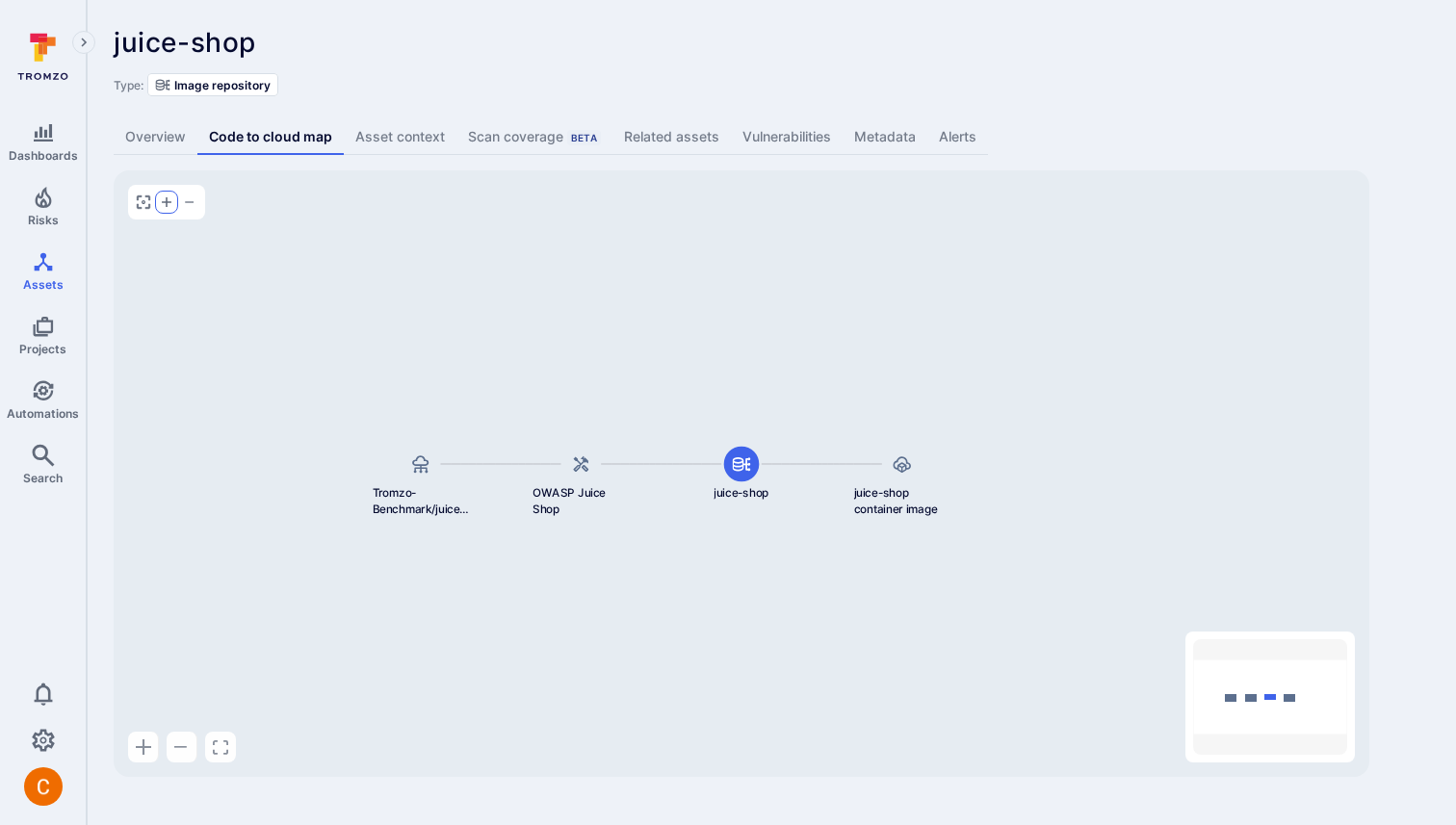 click 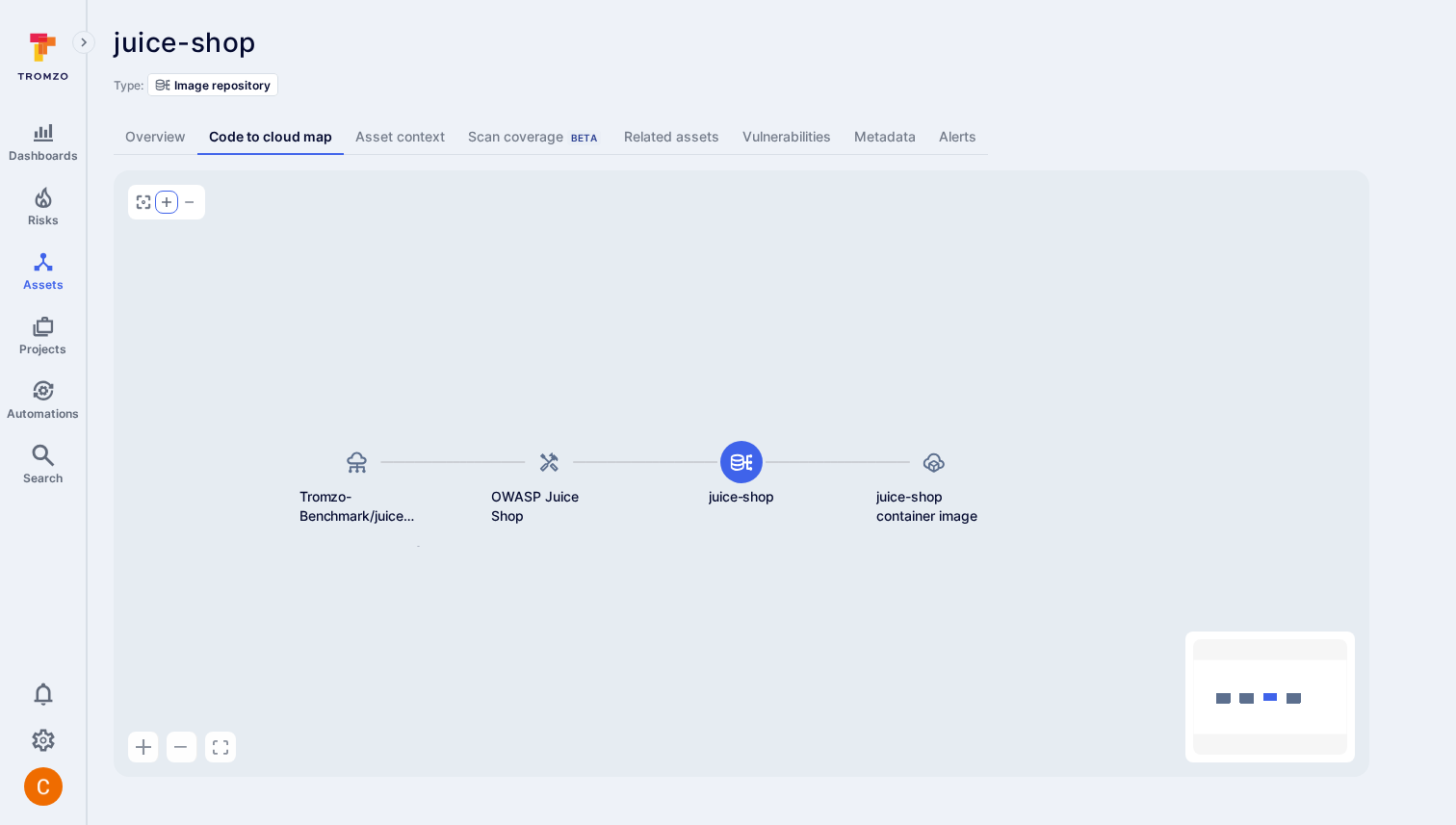 click 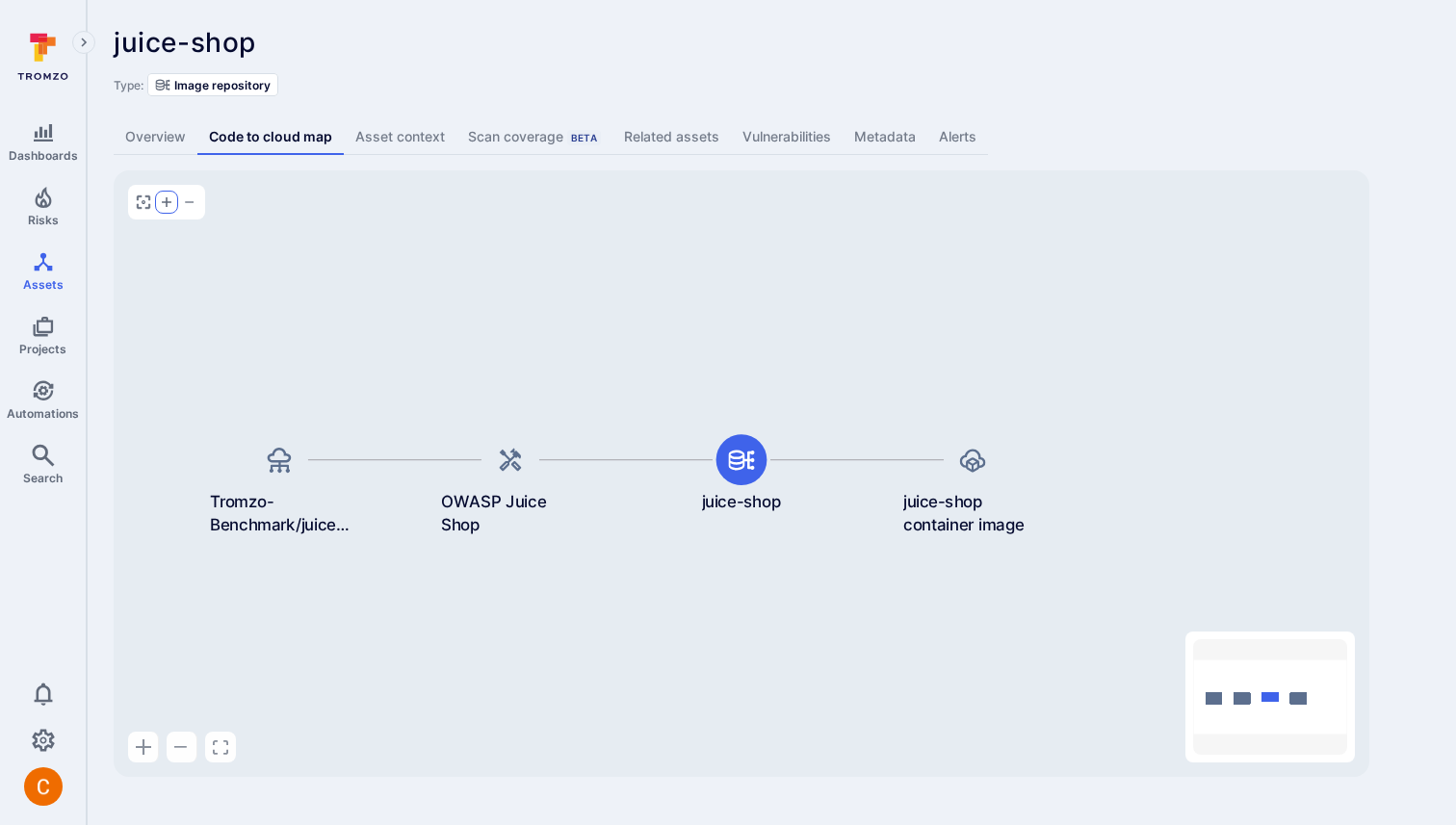 click 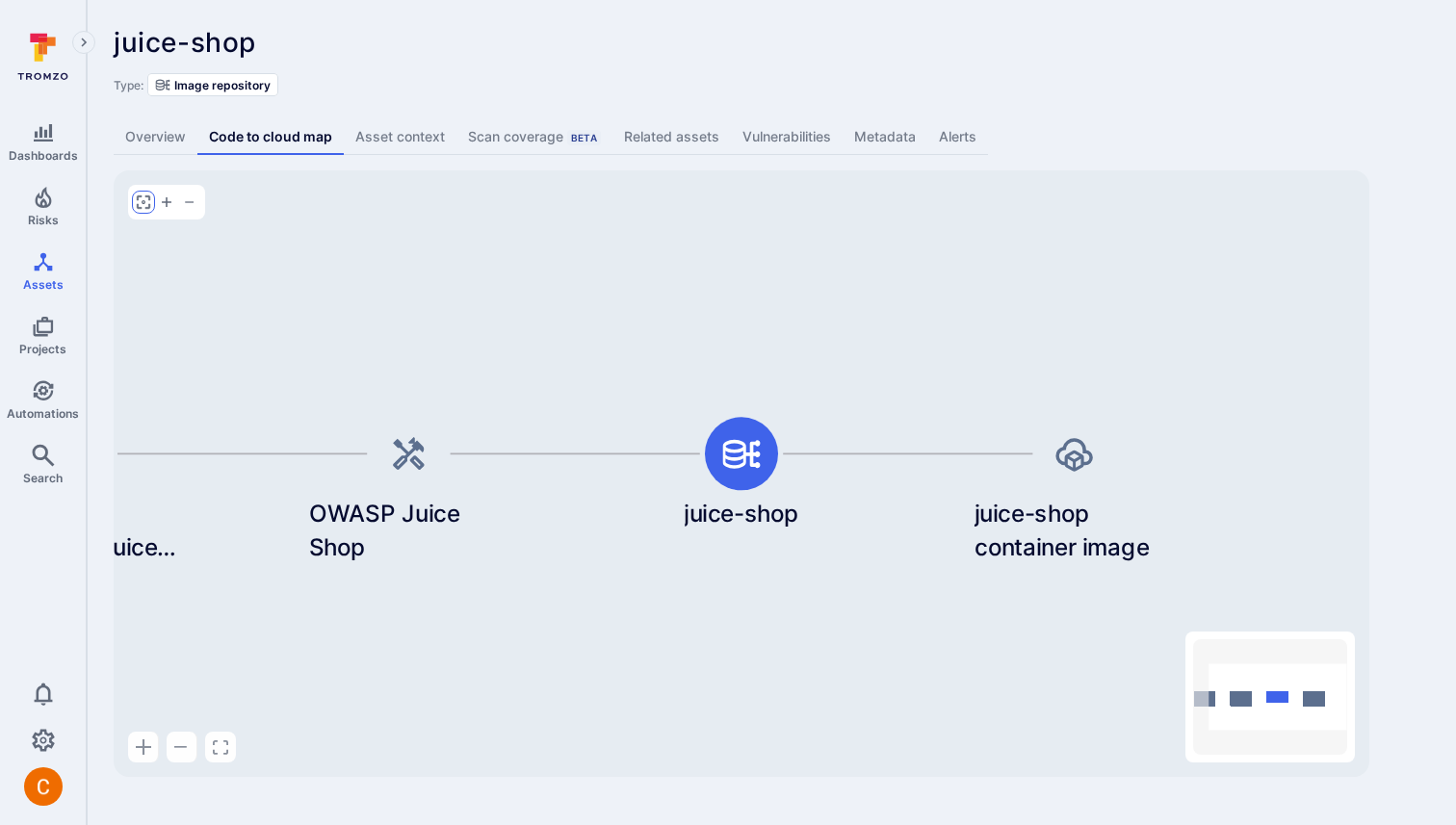 click 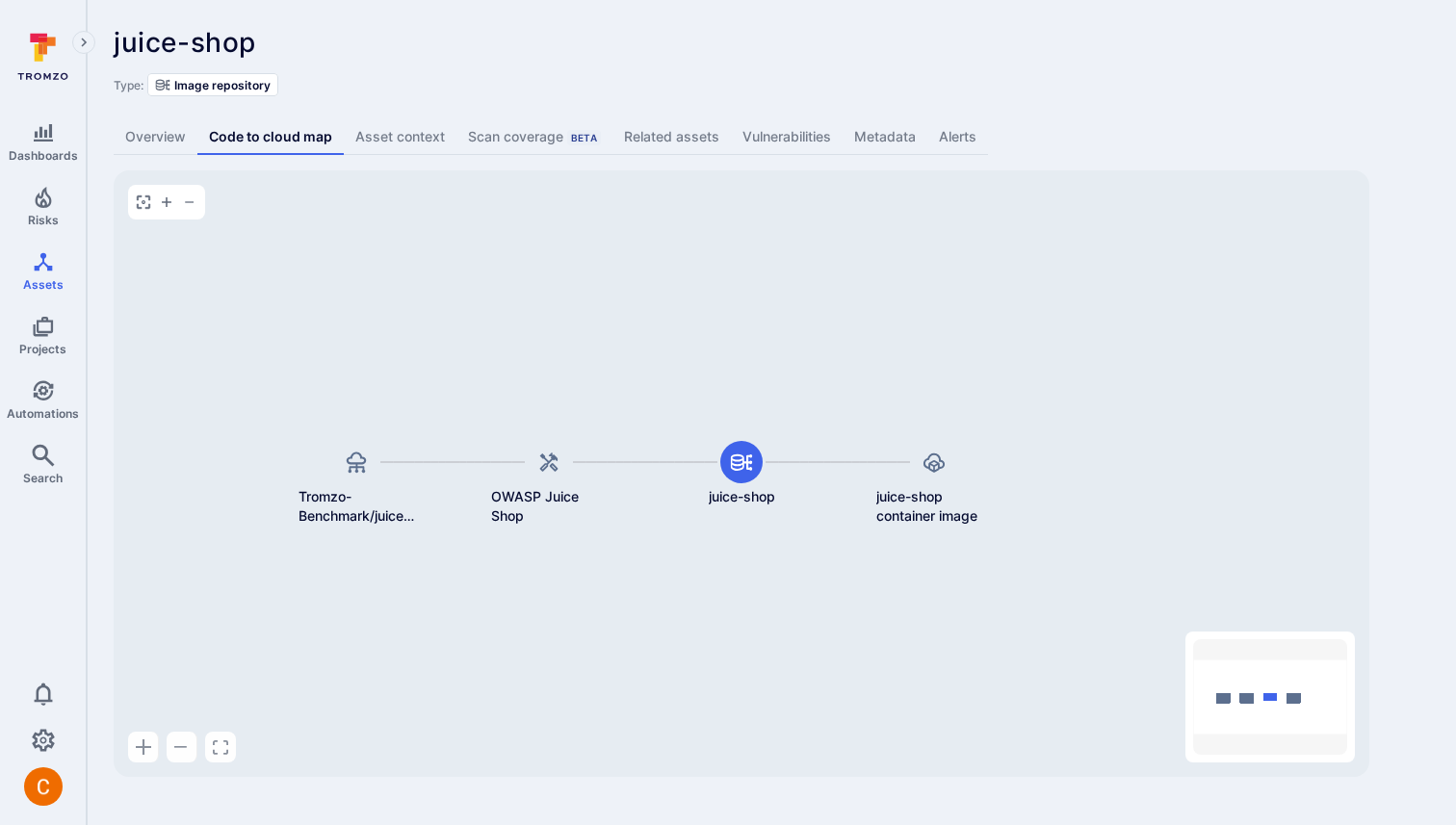 click on "Type: Image repository" at bounding box center [771, 85] 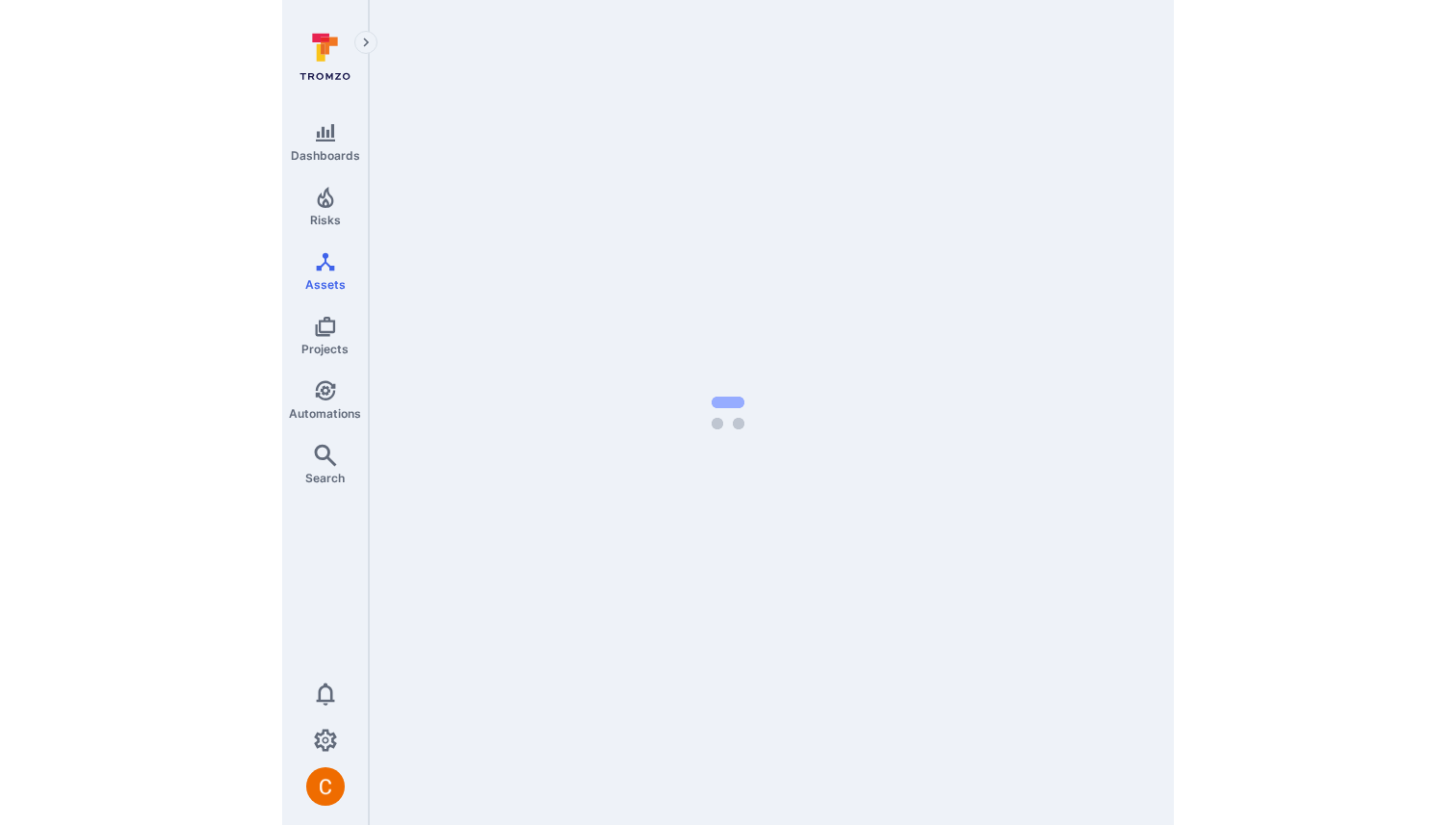 scroll, scrollTop: 0, scrollLeft: 0, axis: both 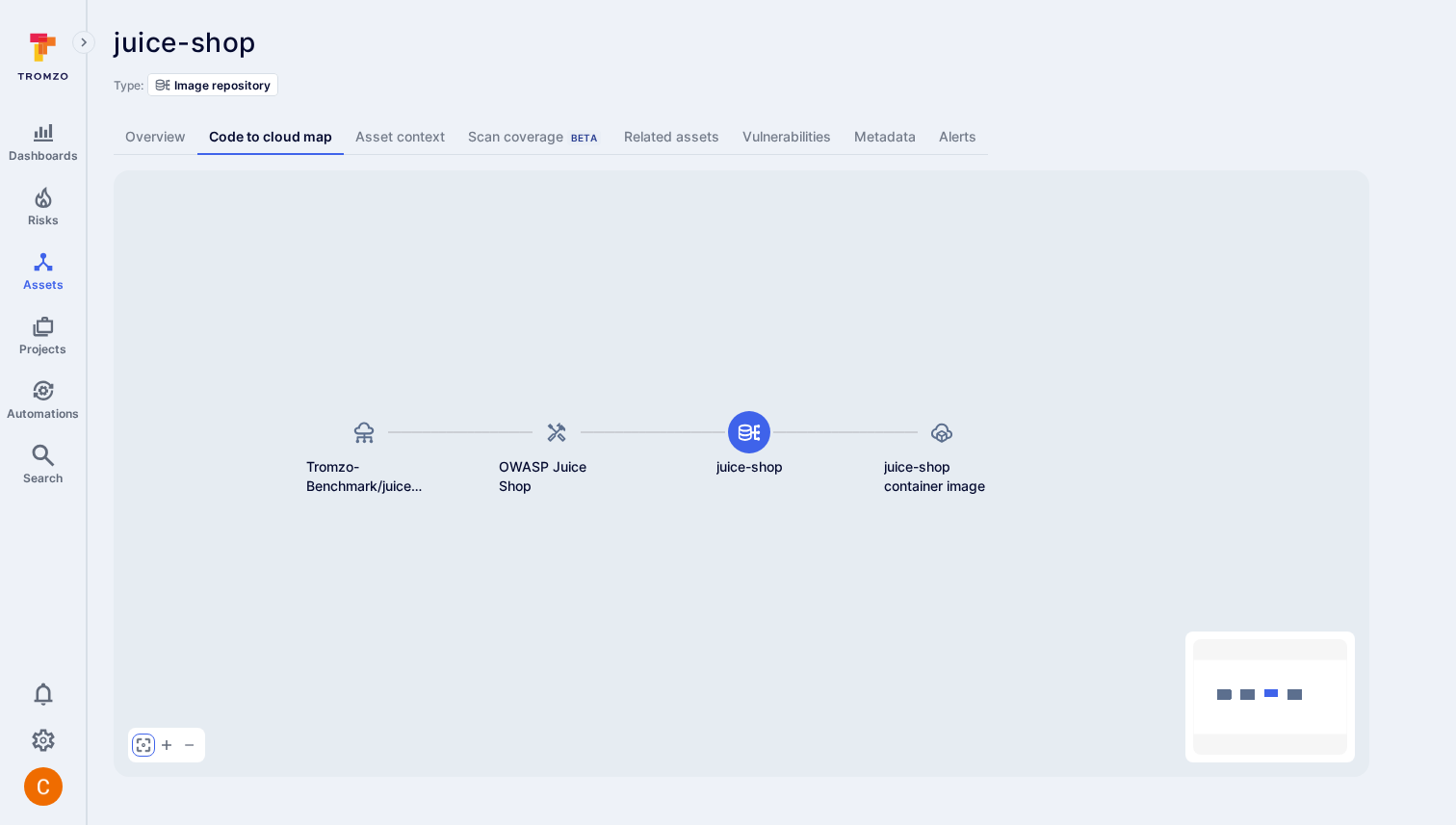 click at bounding box center [143, 745] 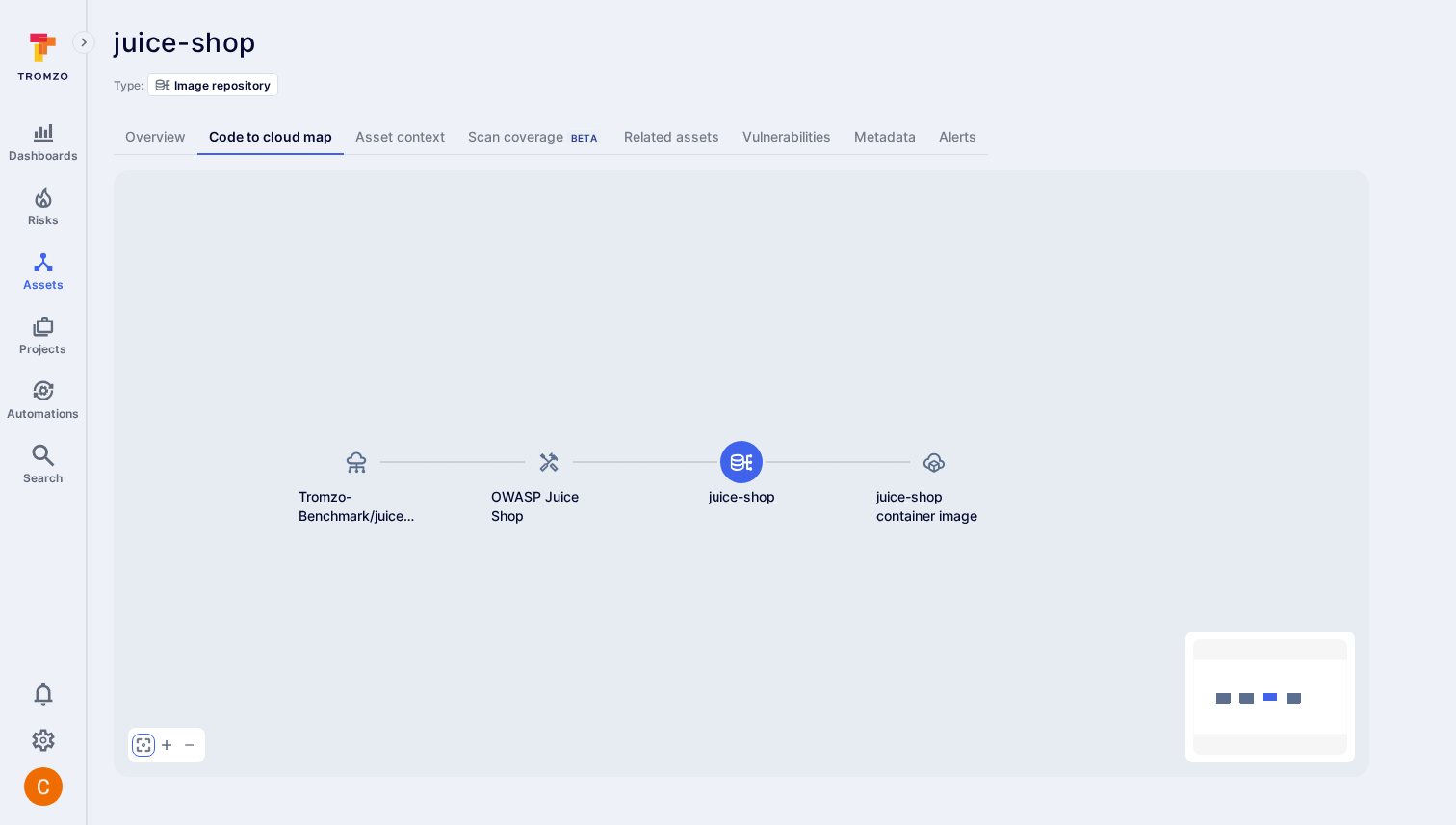 click at bounding box center [143, 745] 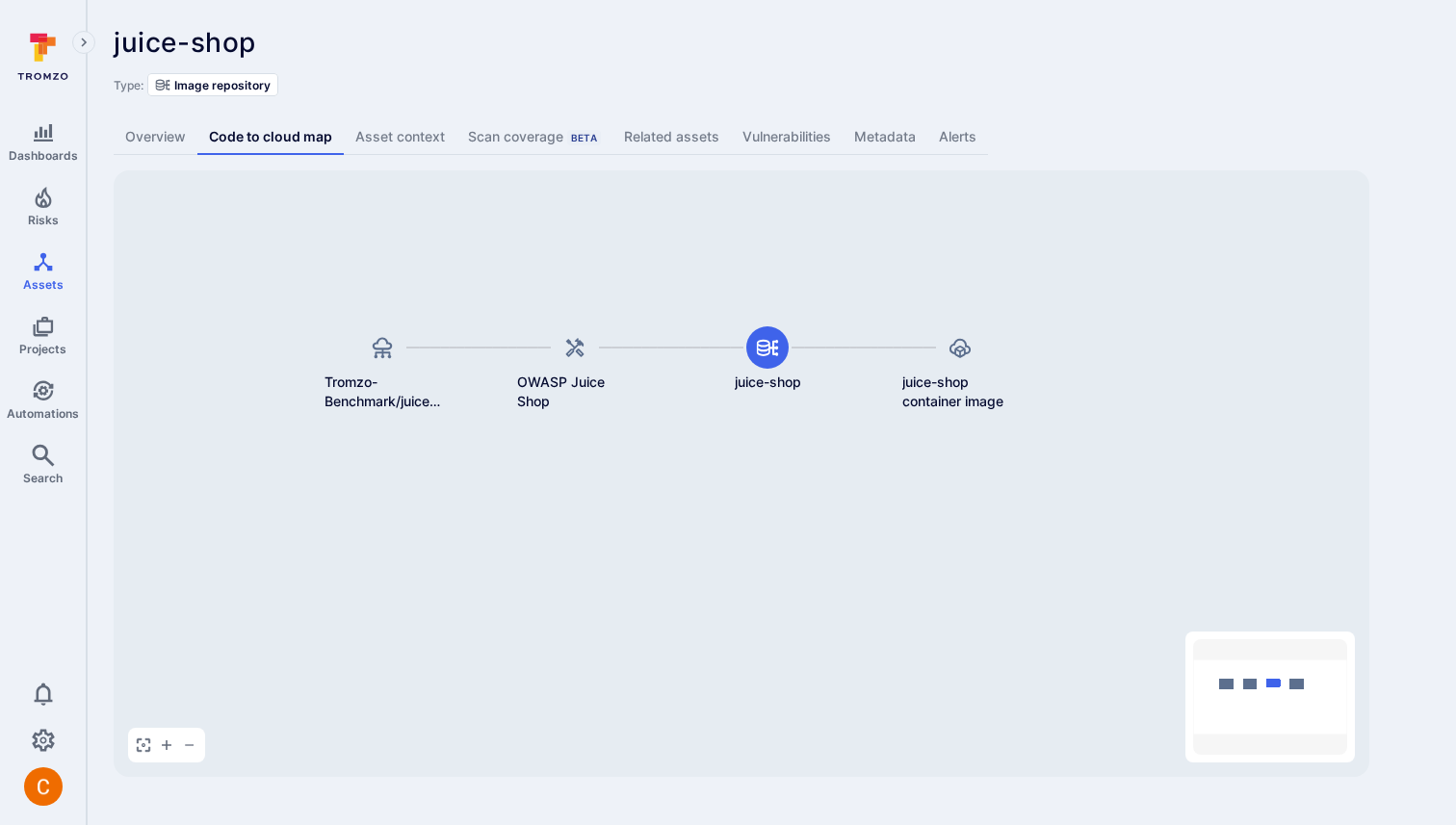 drag, startPoint x: 464, startPoint y: 632, endPoint x: 497, endPoint y: 537, distance: 100.56838 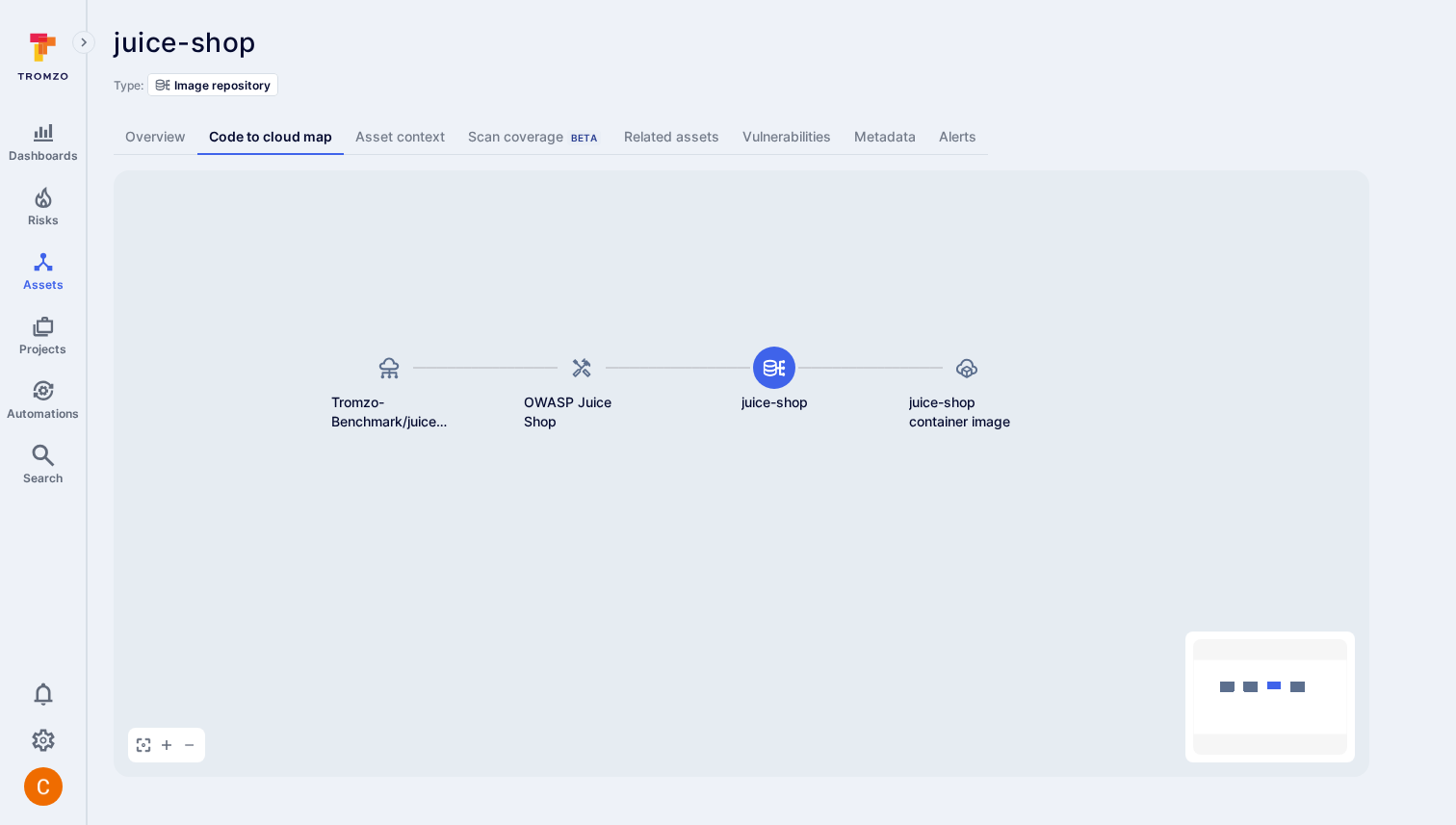 click on "juice-shop ...   Show  more Type: Image repository" at bounding box center [771, 62] 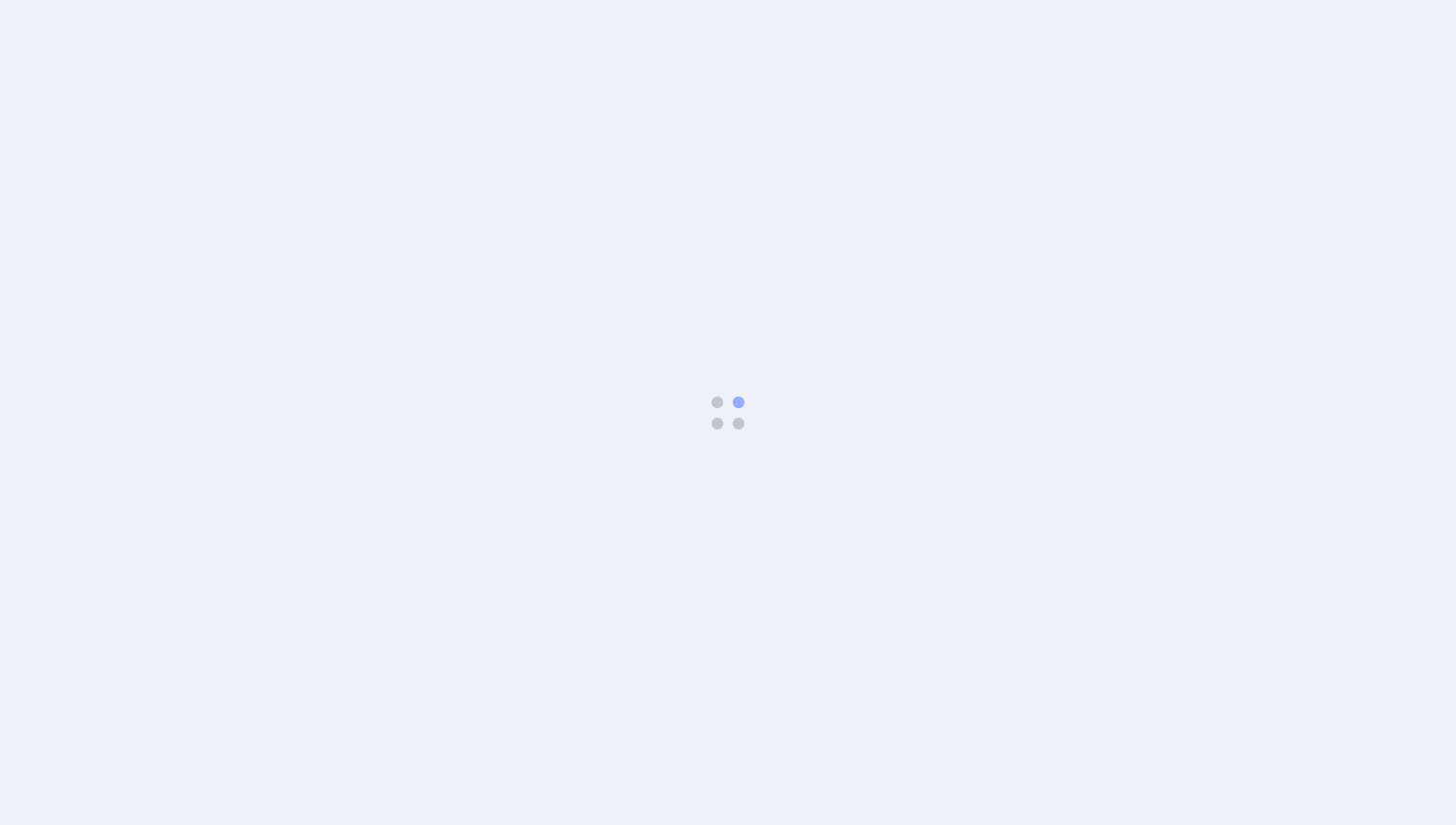 scroll, scrollTop: 0, scrollLeft: 0, axis: both 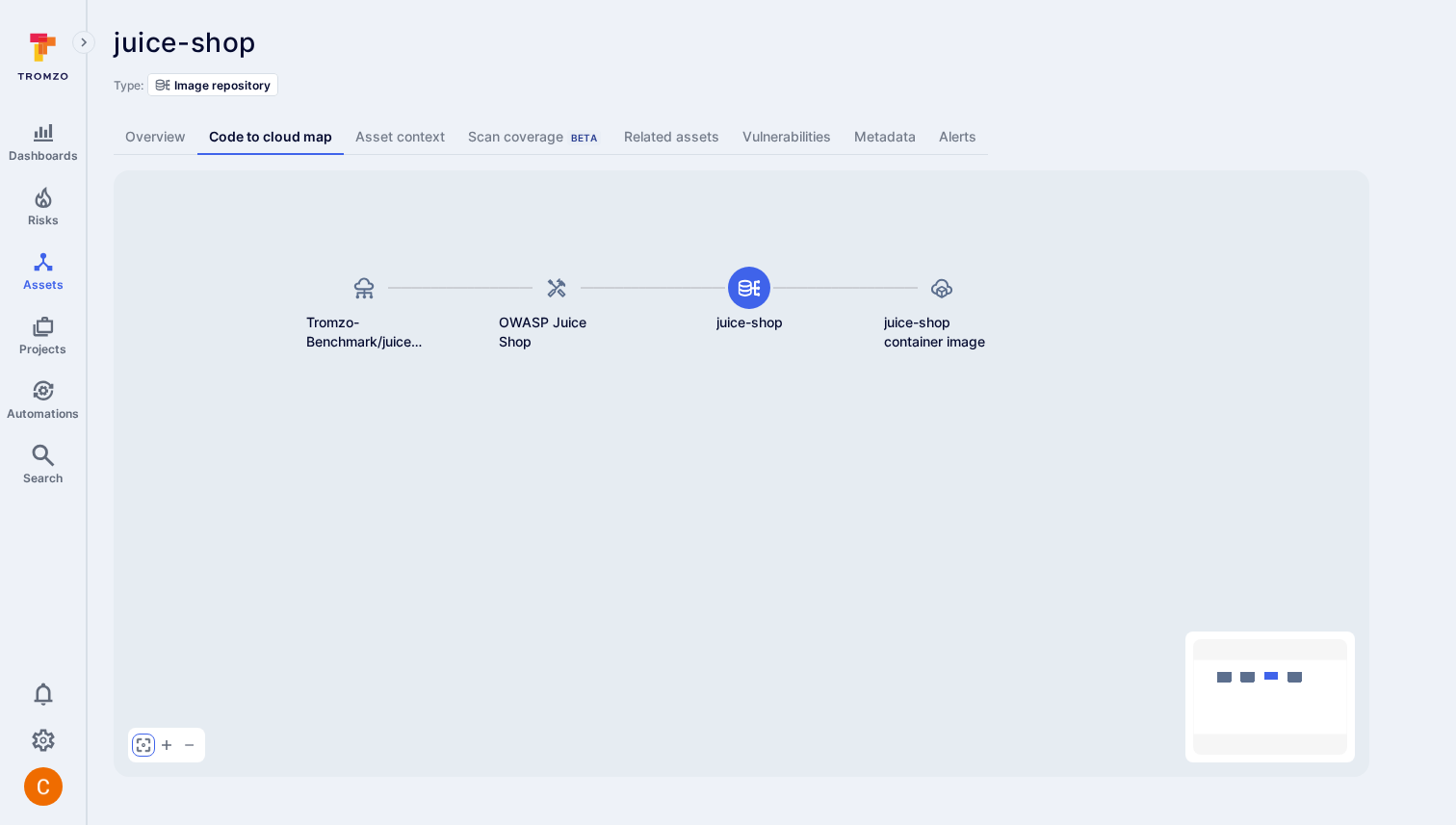 click 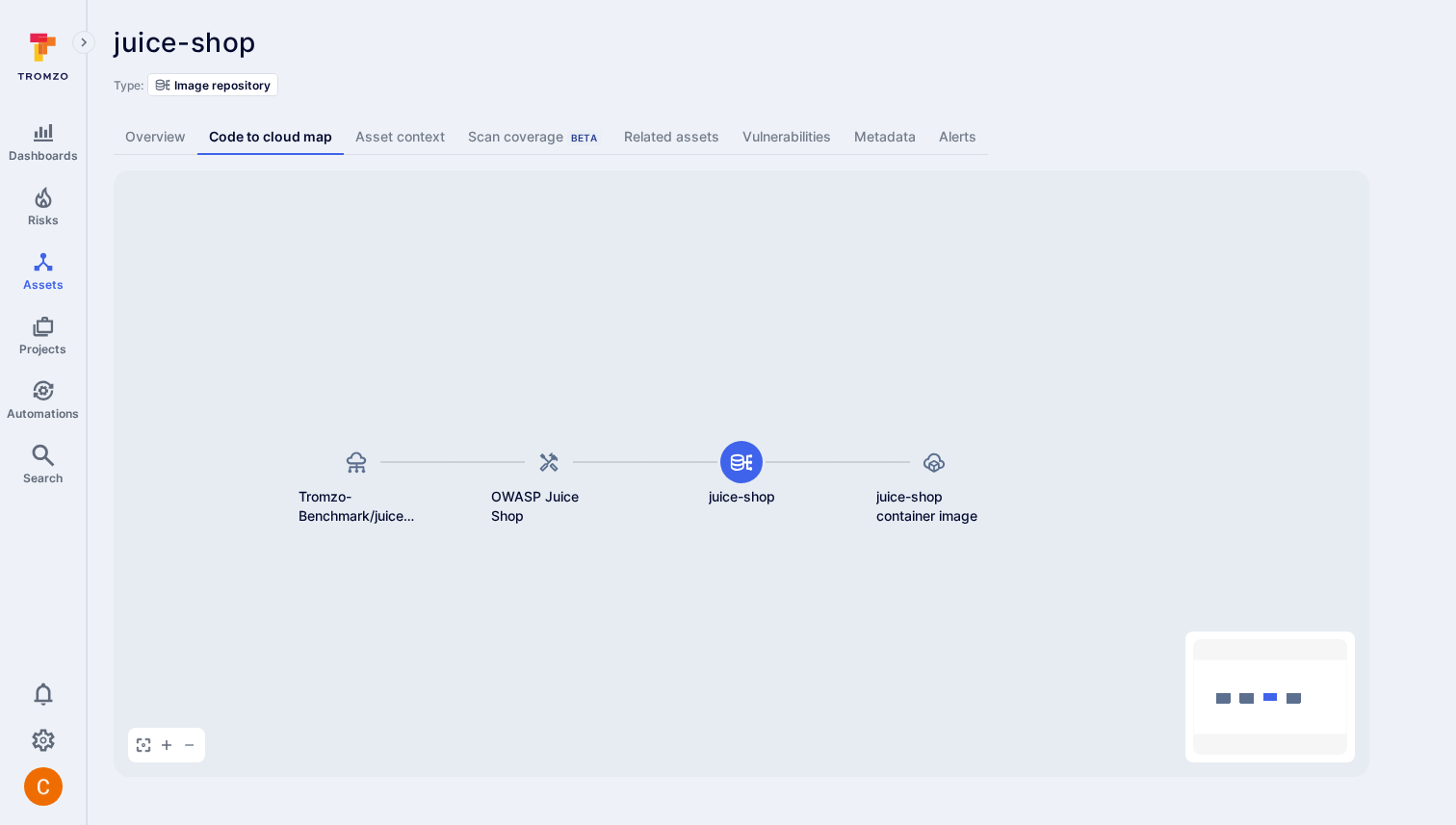 type 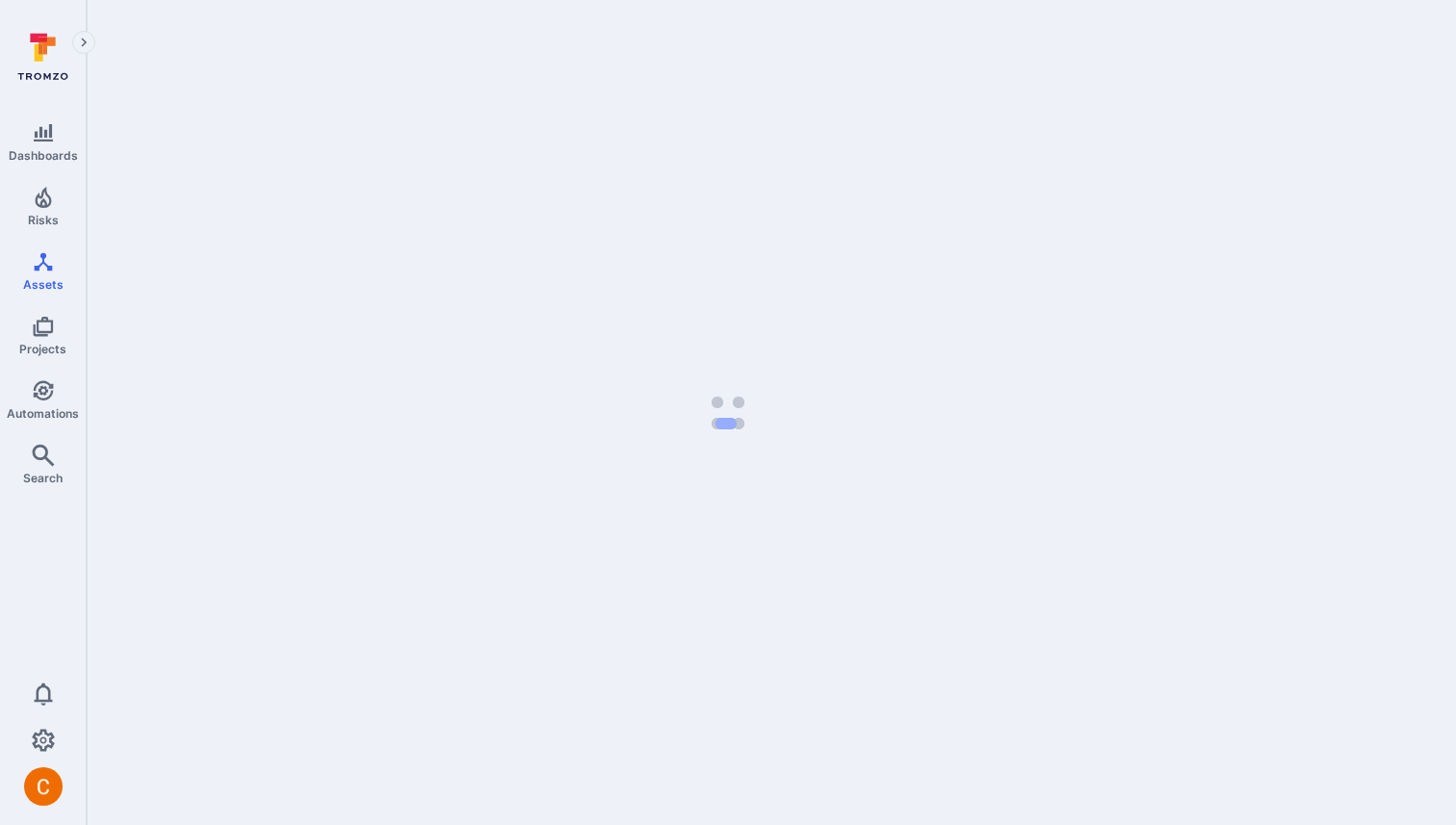 scroll, scrollTop: 0, scrollLeft: 0, axis: both 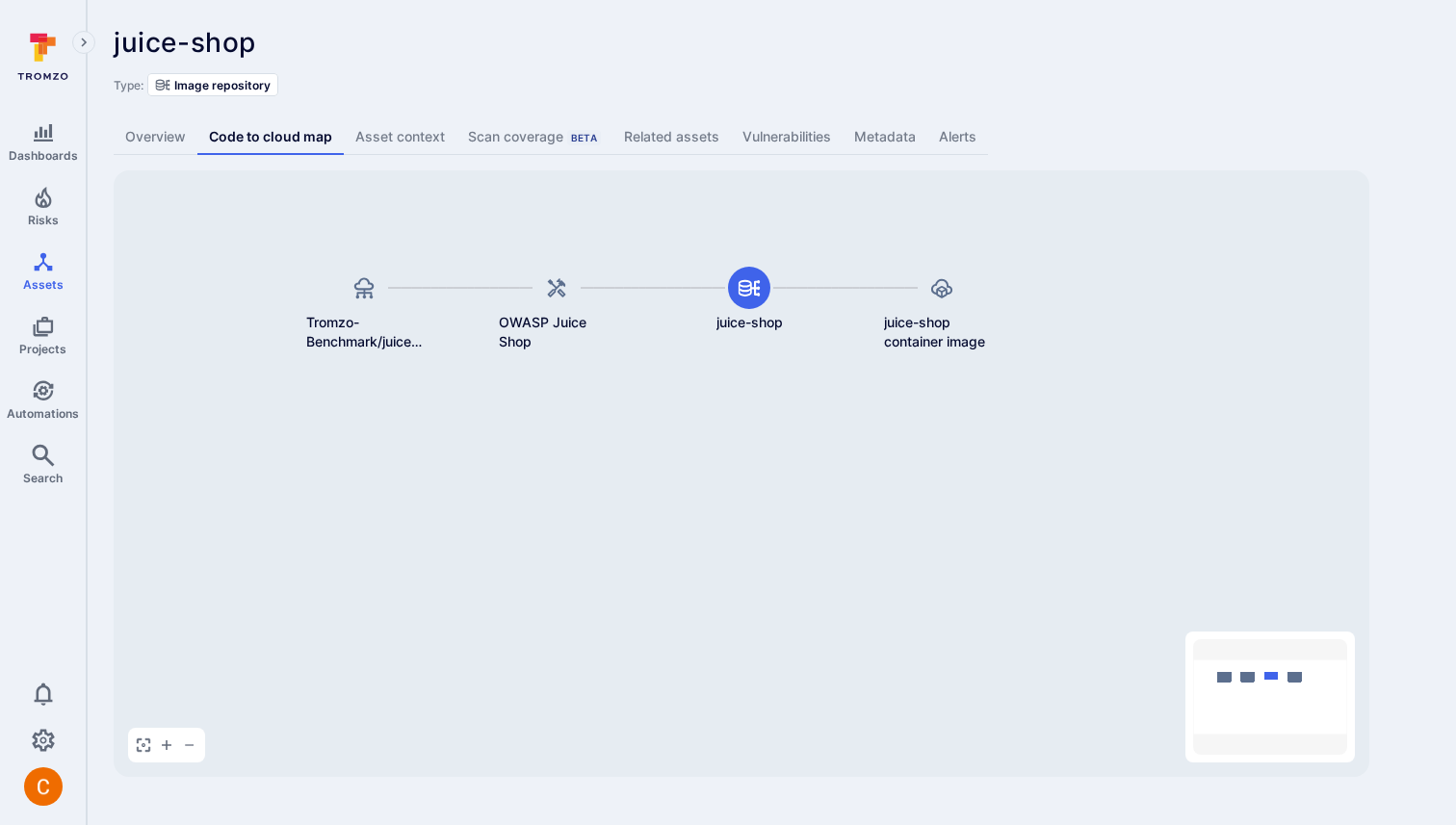click on "juice-shop ...   Show  more Type: Image repository Overview Code to cloud map Asset context Scan coverage   Beta Related assets Vulnerabilities Metadata Alerts Tromzo-Benchmark/juice-shop OWASP Juice Shop juice-shop juice-shop container image Mini Map Press enter or space to select a node. You can then use the arrow keys to move the node around. Press delete to remove it and escape to cancel. Press enter or space to select an edge. You can then press delete to remove it or escape to cancel." at bounding box center [771, 401] 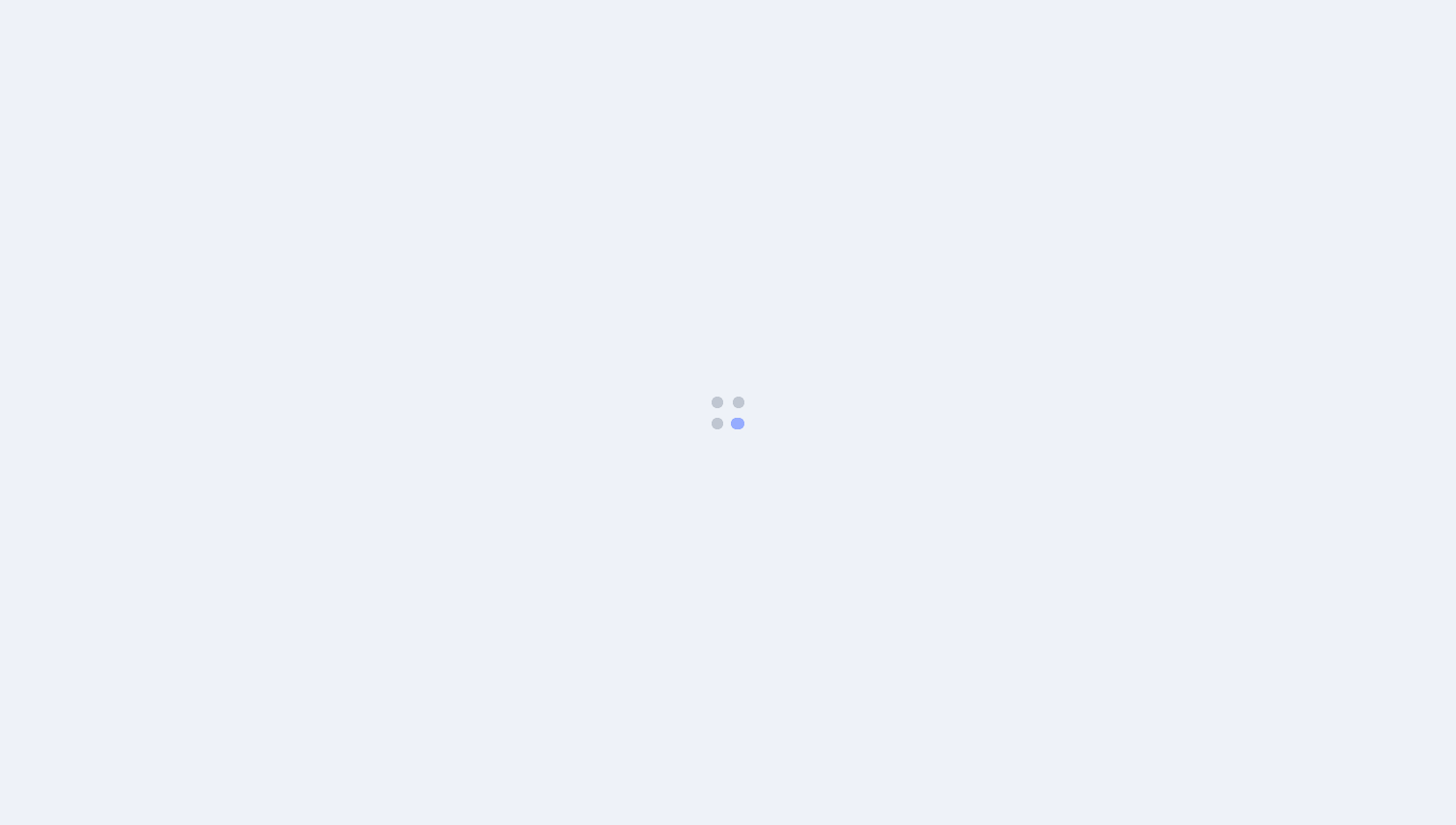 scroll, scrollTop: 0, scrollLeft: 0, axis: both 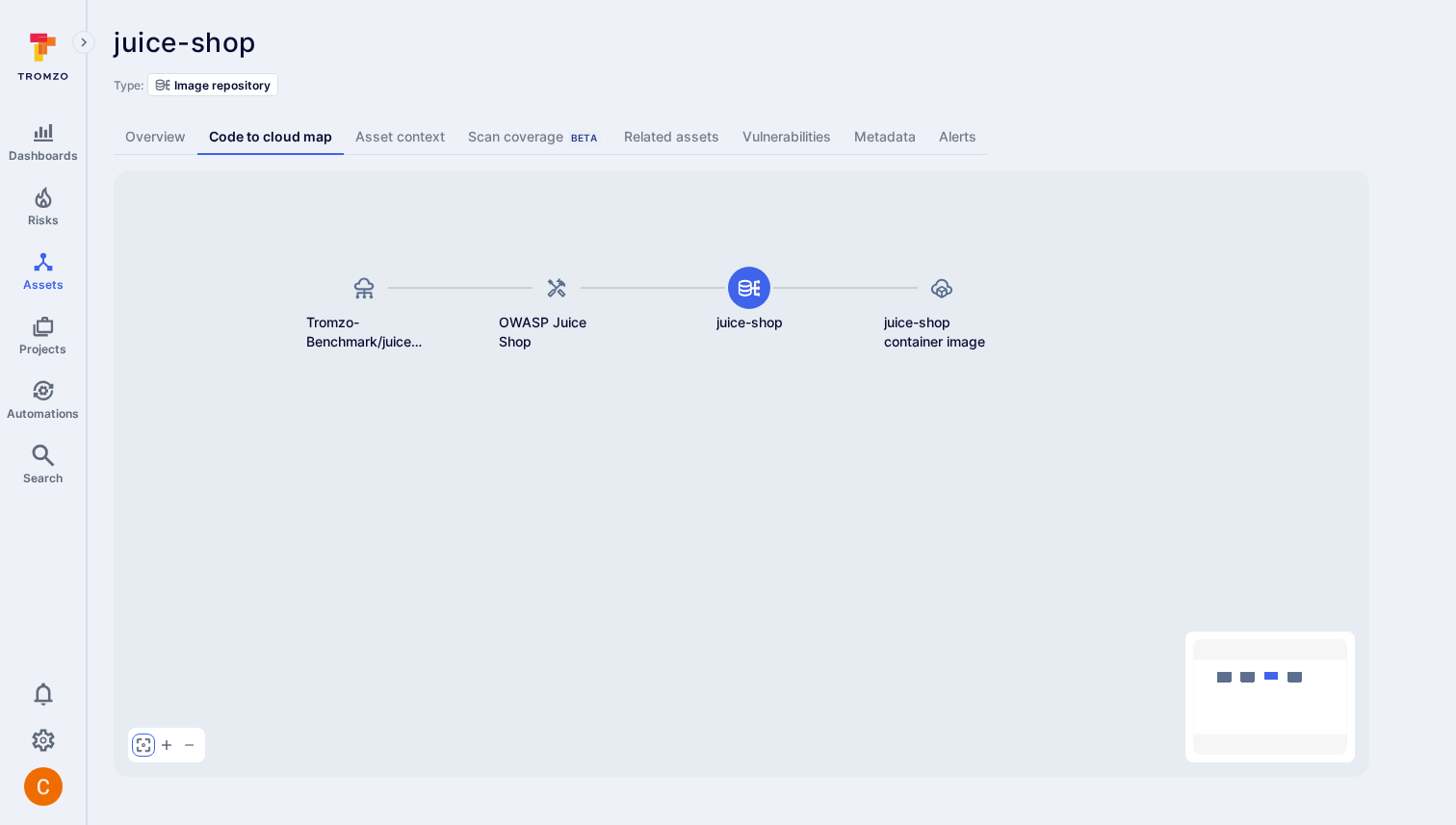 click at bounding box center (143, 745) 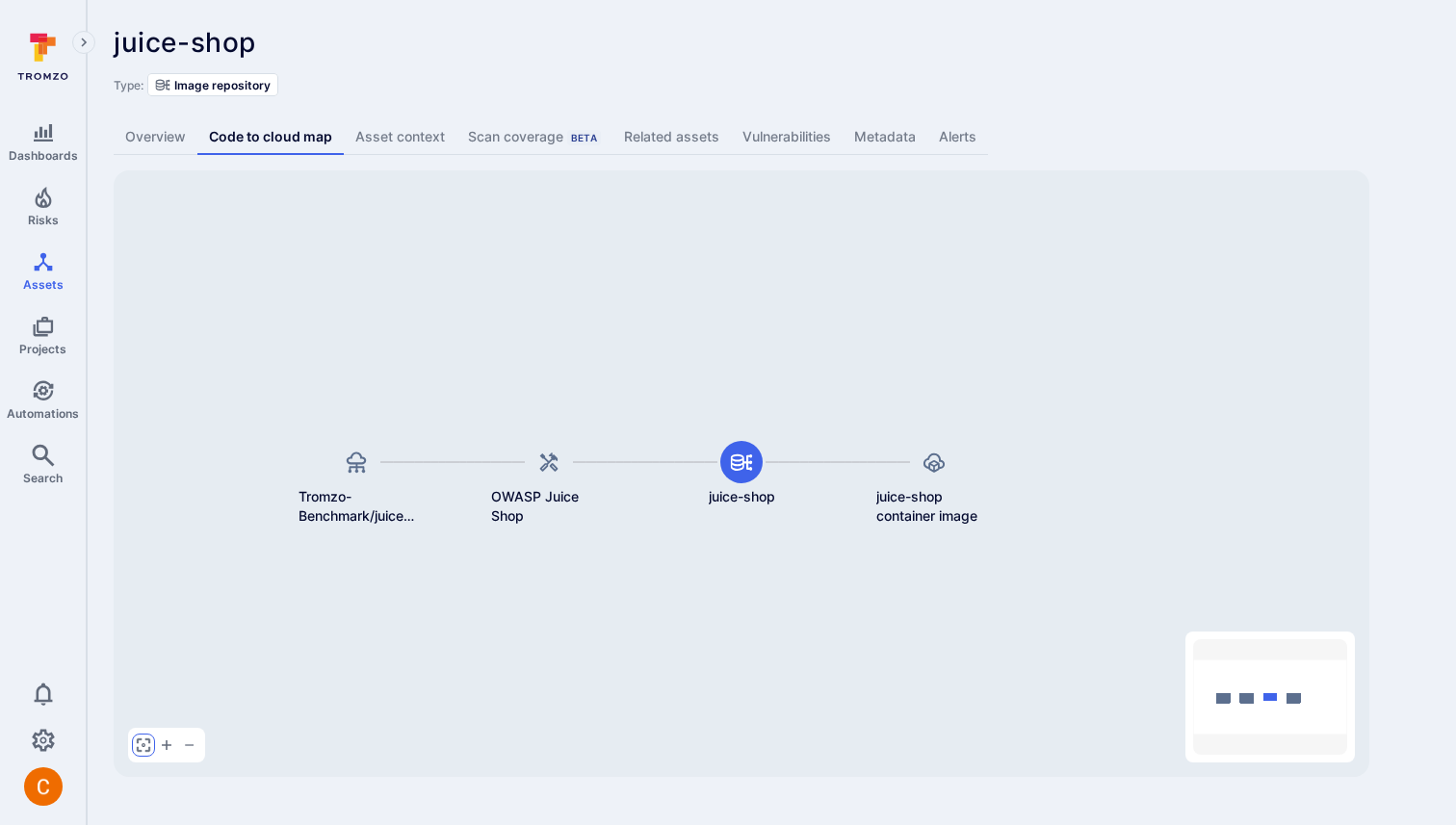 click at bounding box center (143, 745) 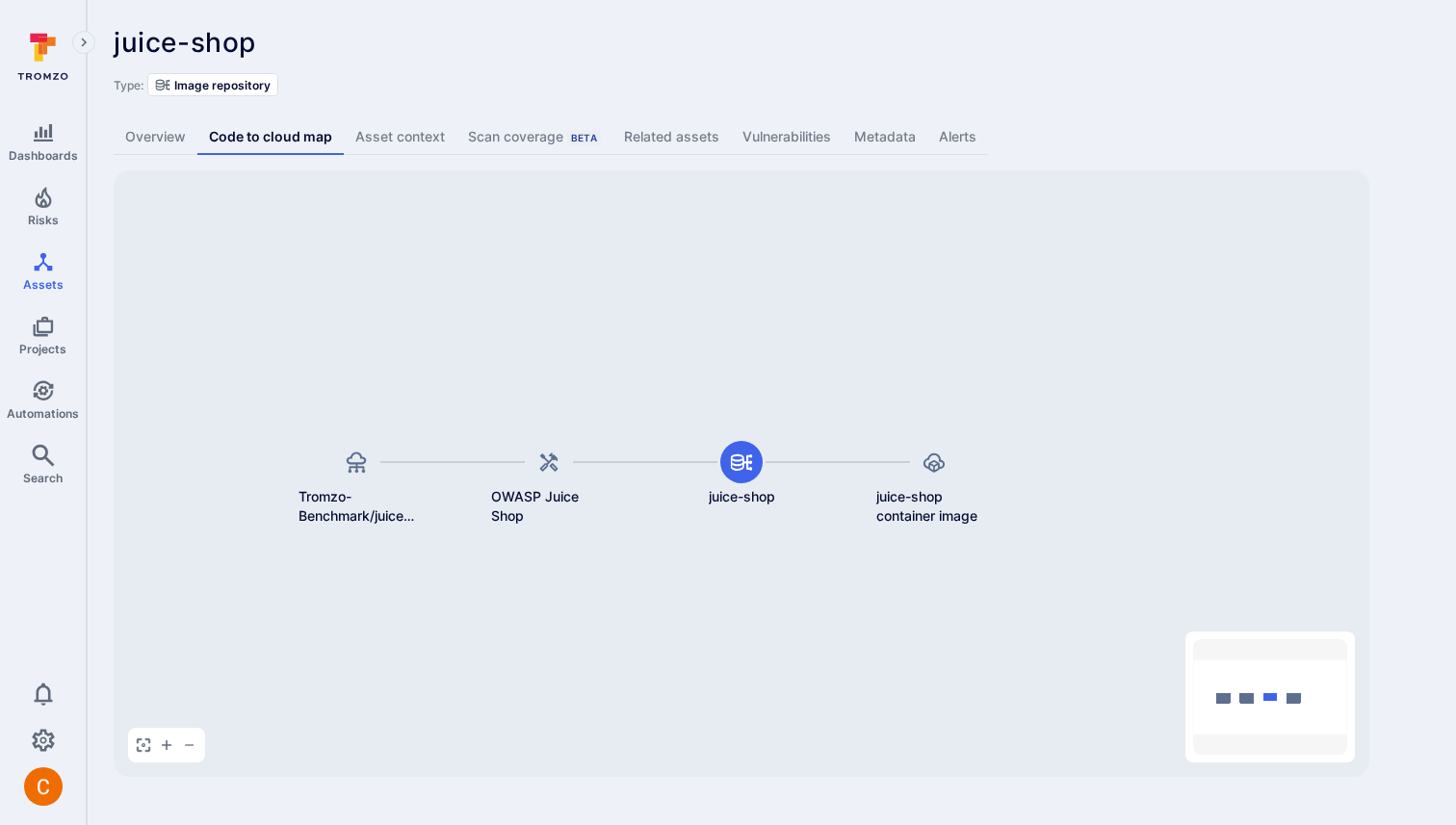 click on "juice-shop ...   Show  more Type: Image repository" at bounding box center [771, 62] 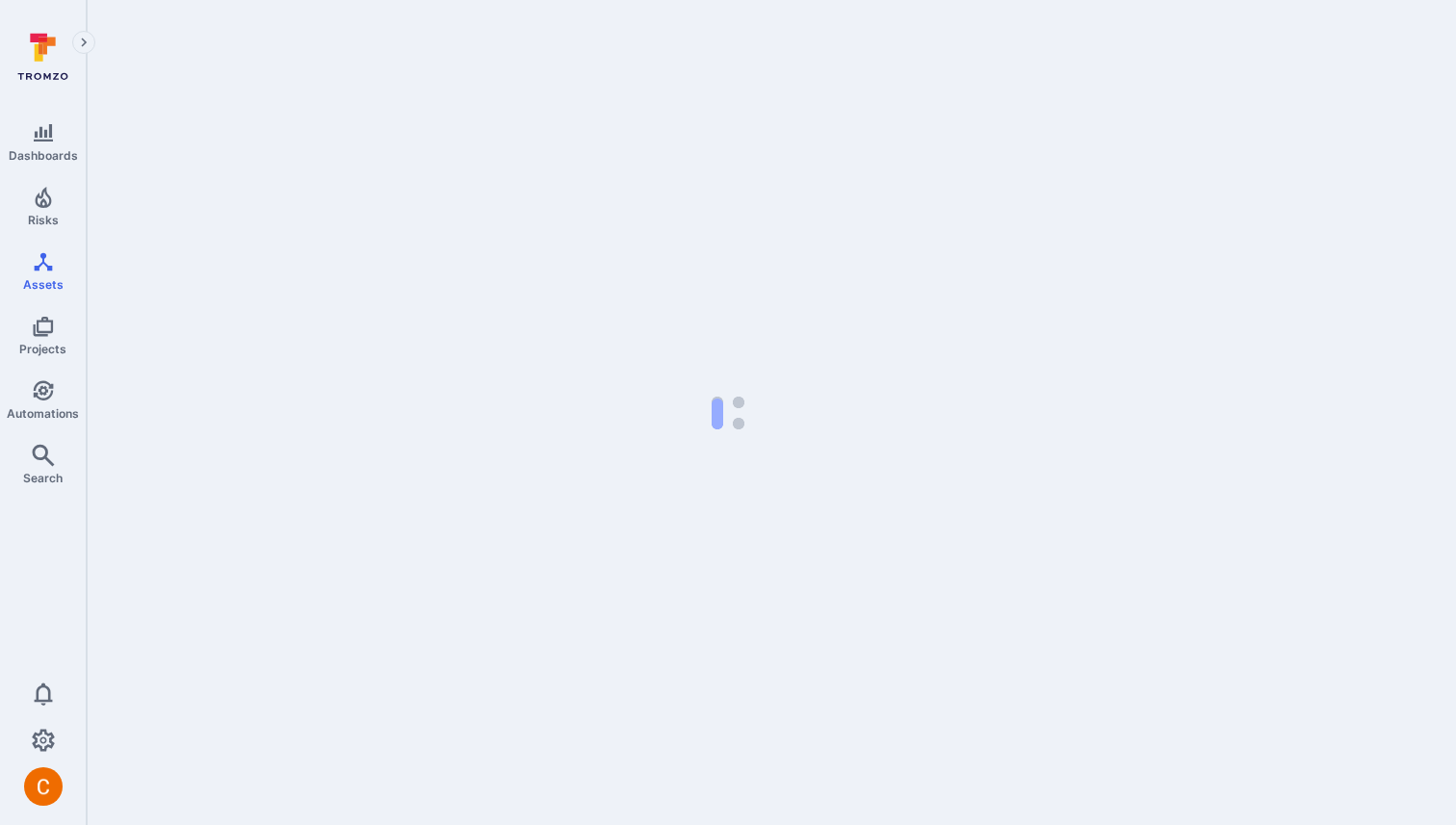 scroll, scrollTop: 0, scrollLeft: 0, axis: both 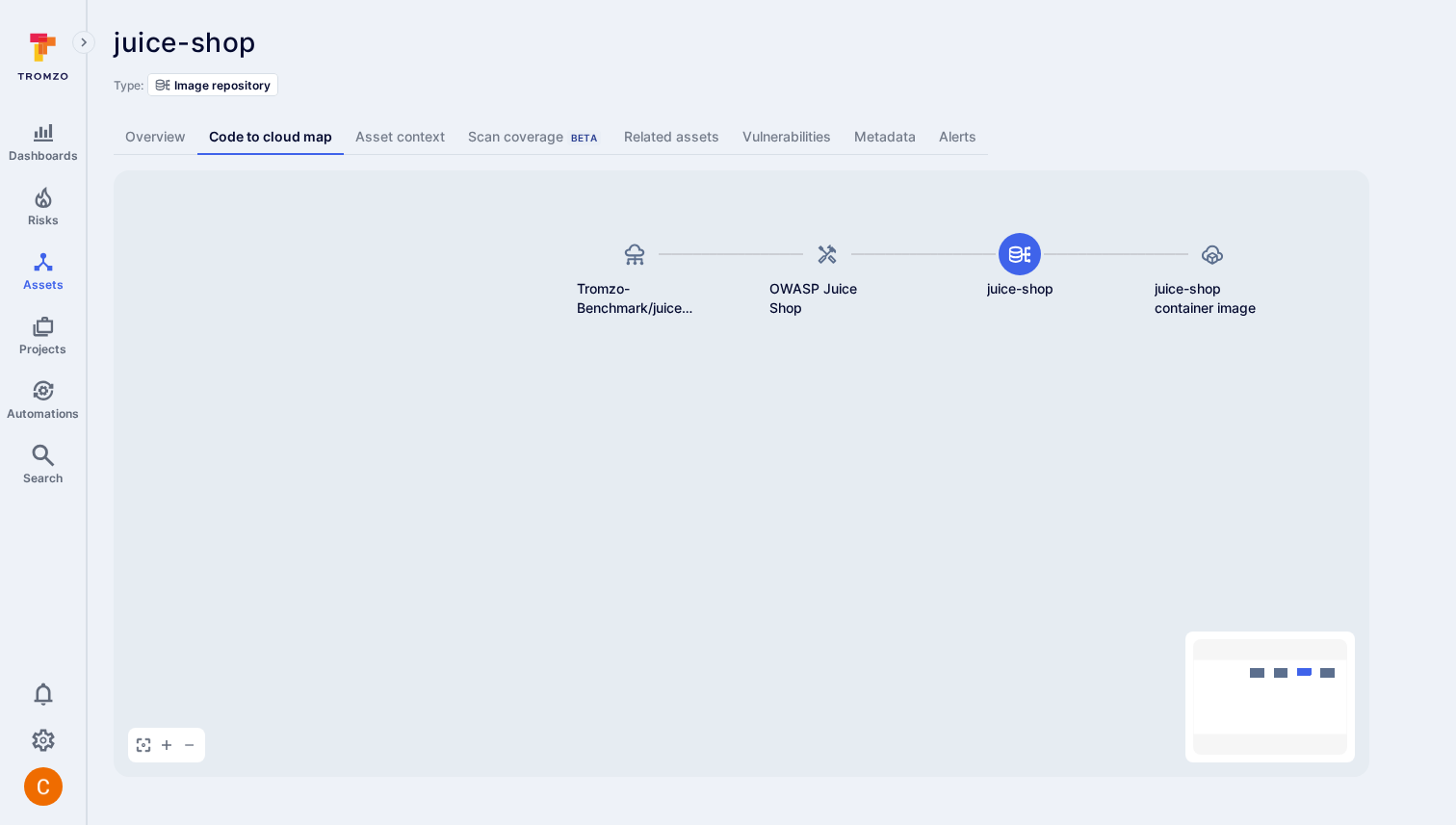 drag, startPoint x: 597, startPoint y: 629, endPoint x: 871, endPoint y: 445, distance: 330.04848 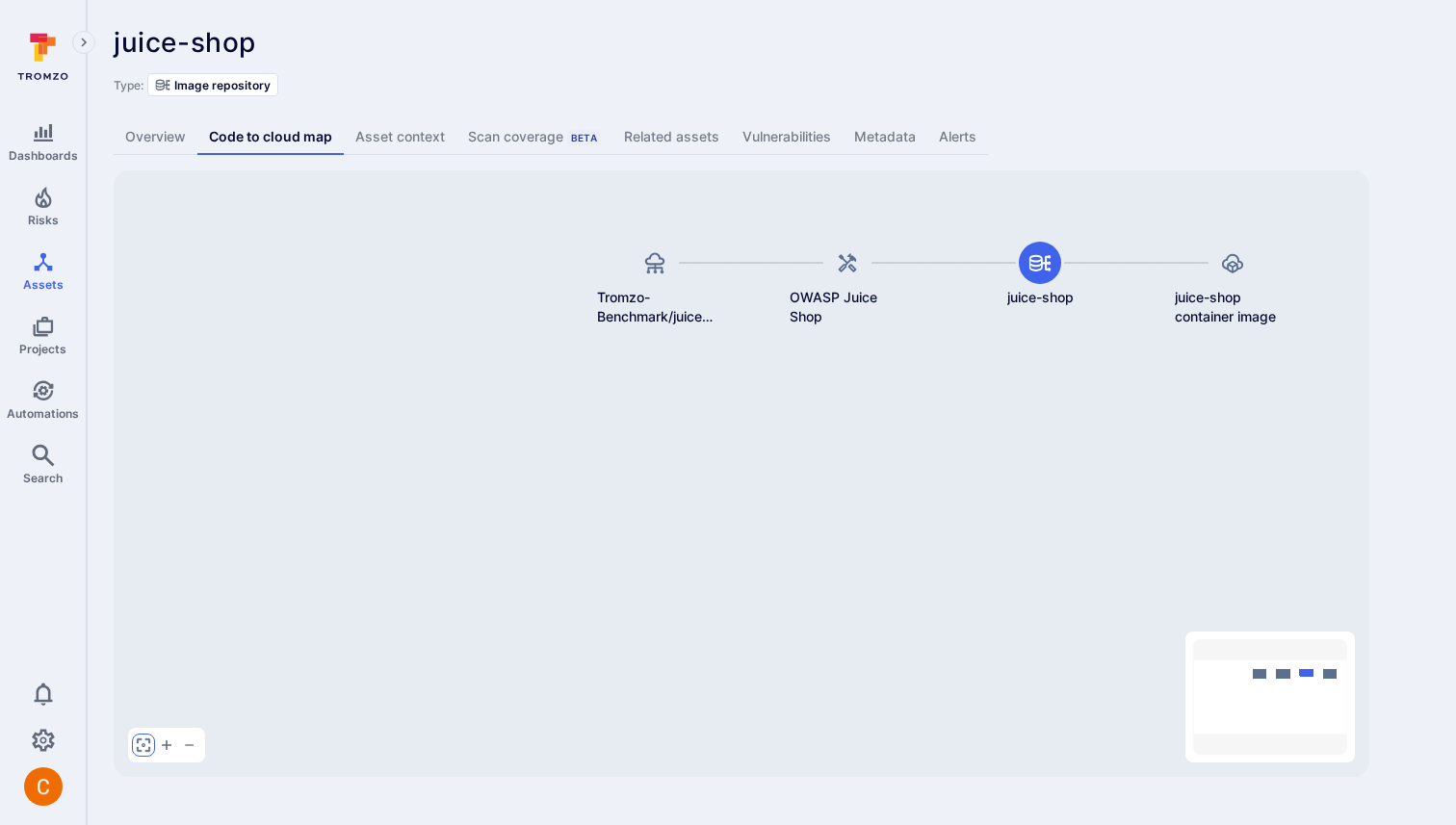 click 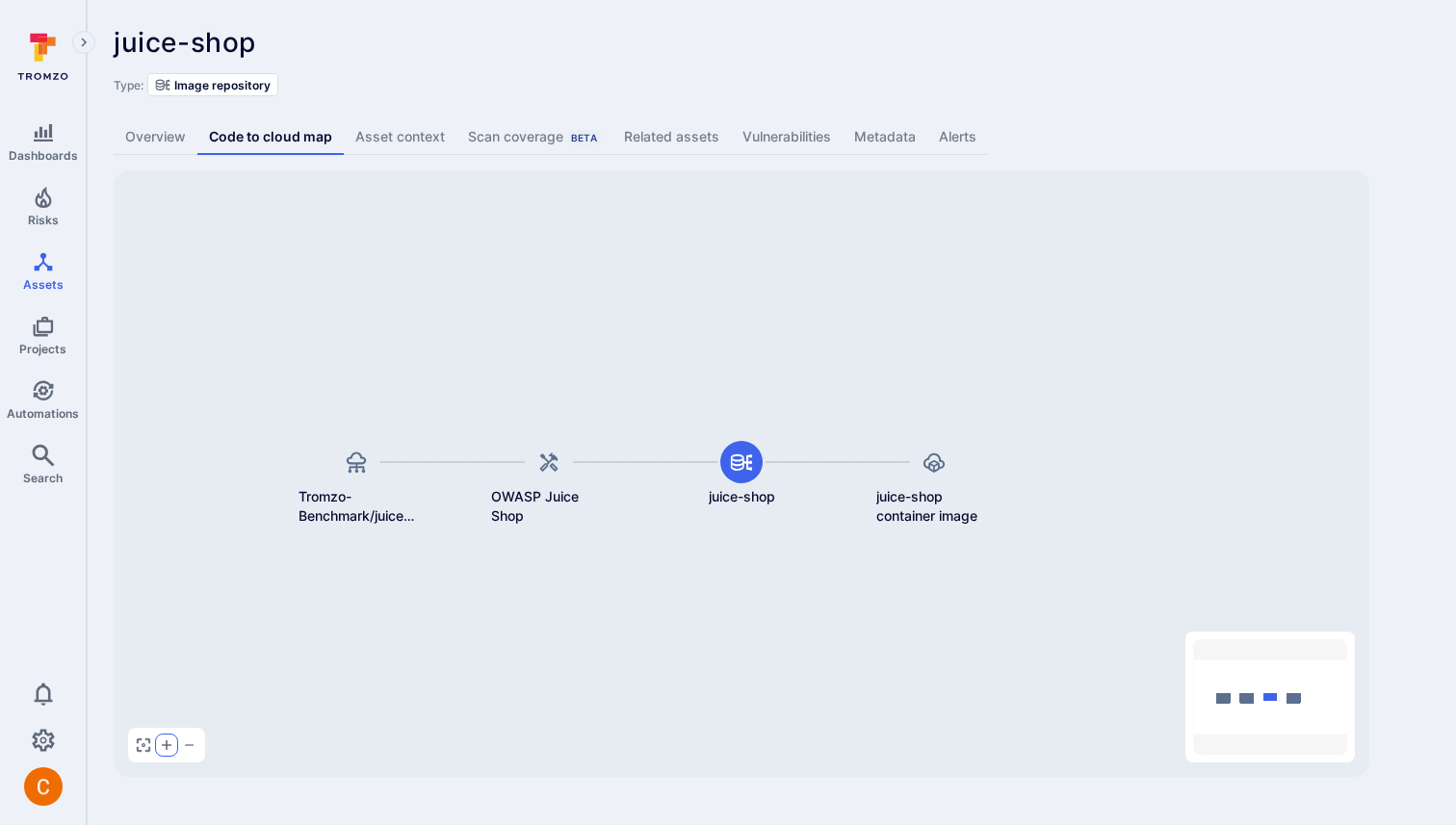 click at bounding box center (167, 745) 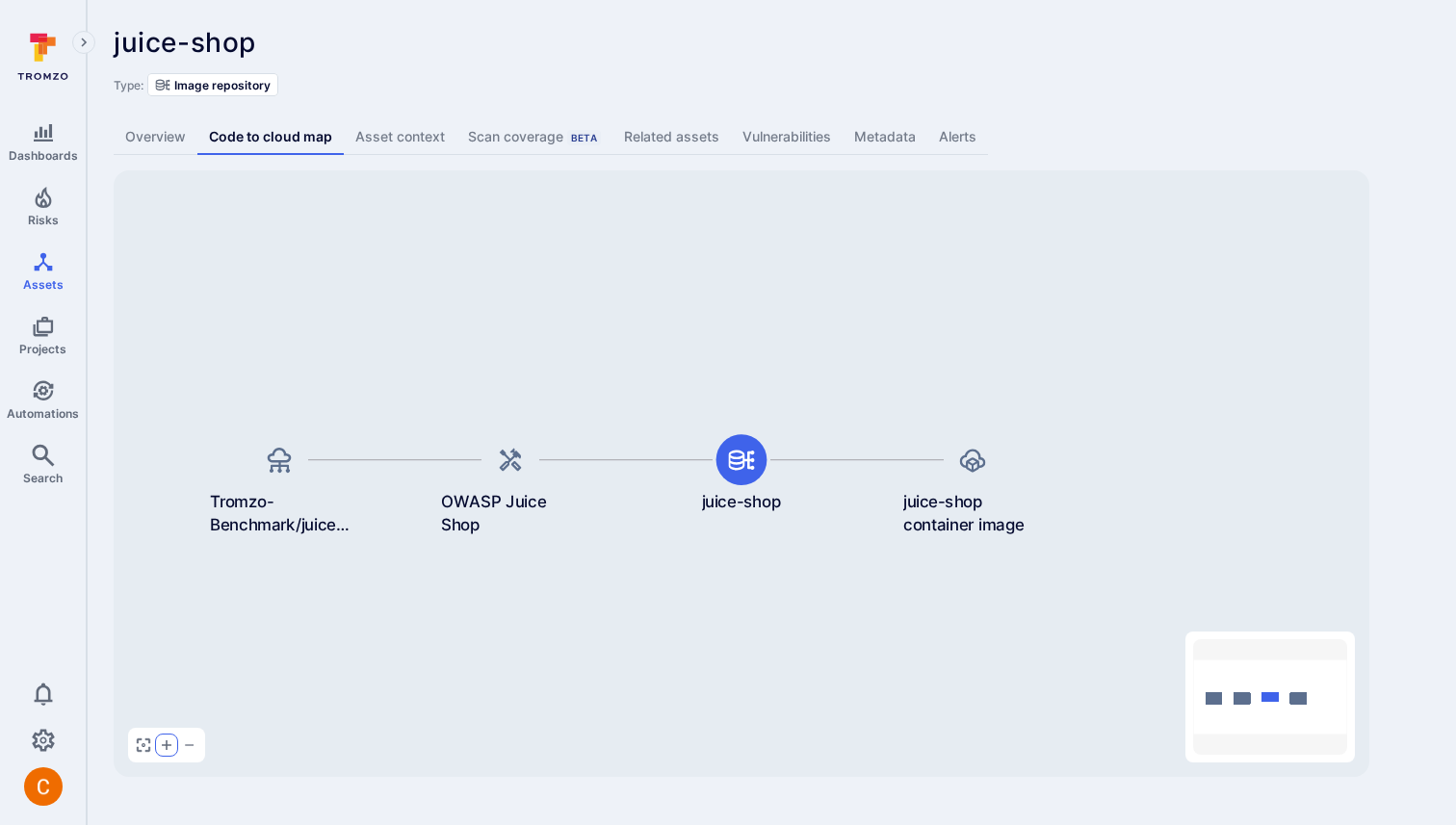 click at bounding box center [167, 745] 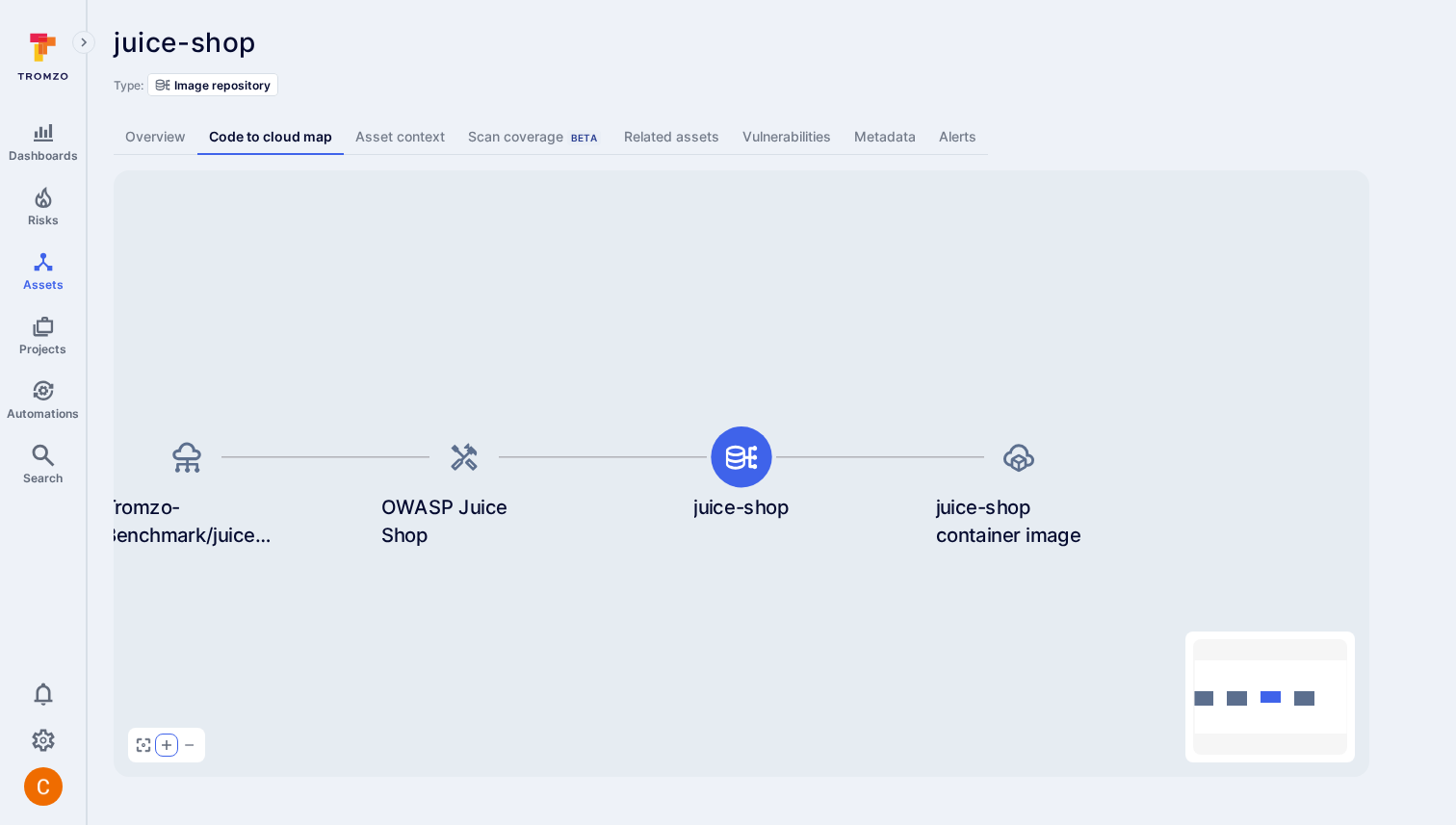 click at bounding box center [167, 745] 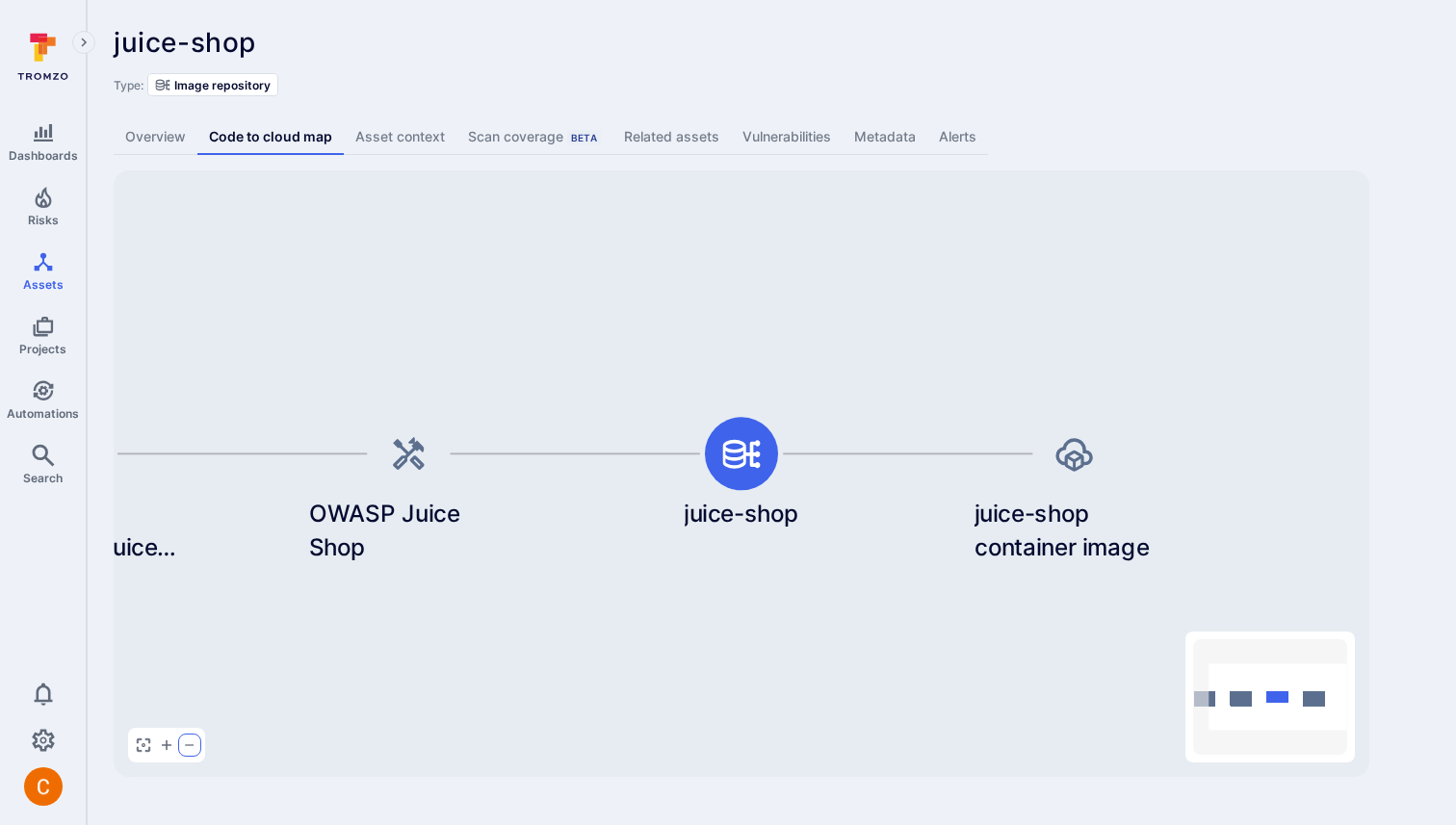 click 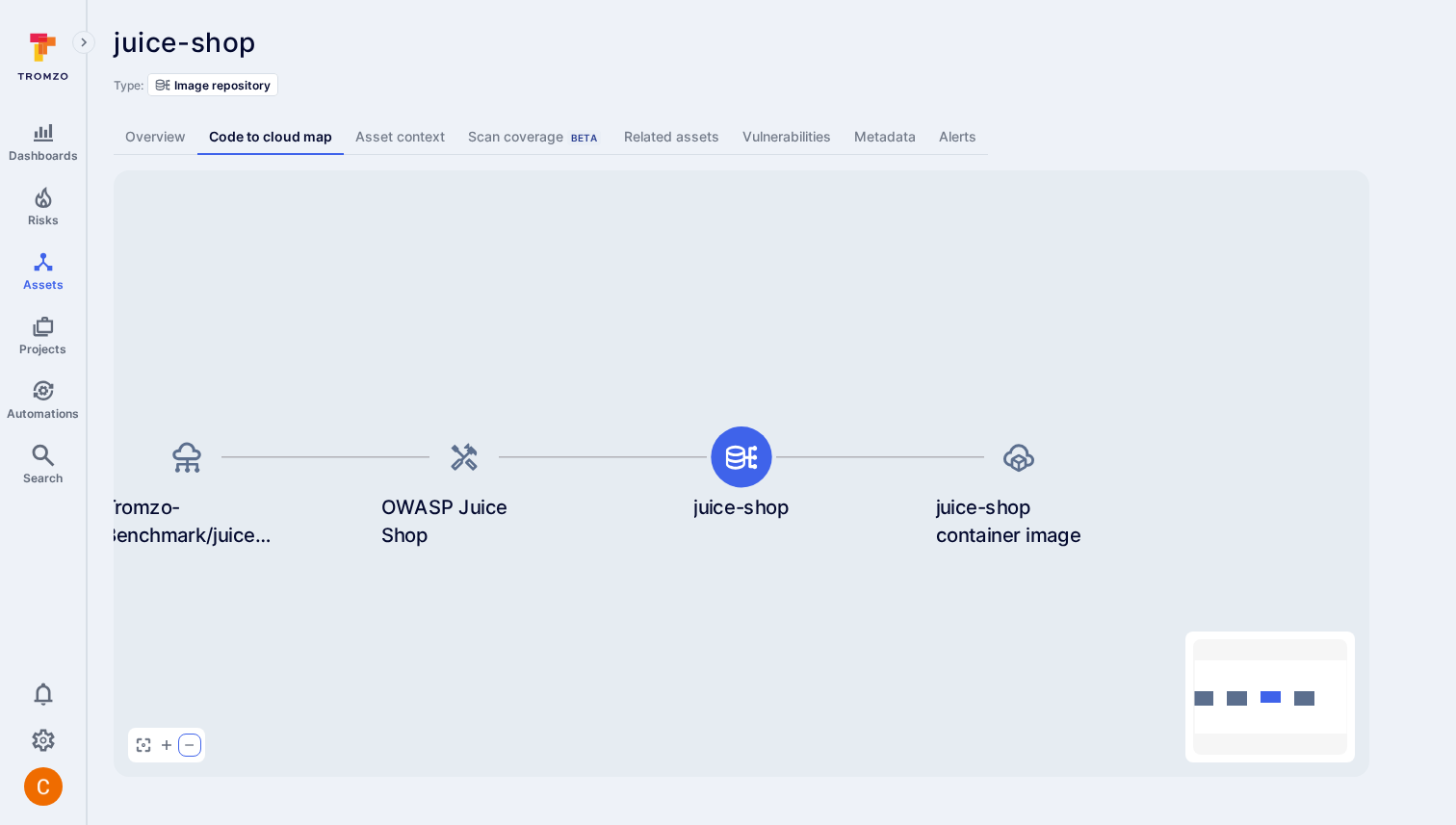 click 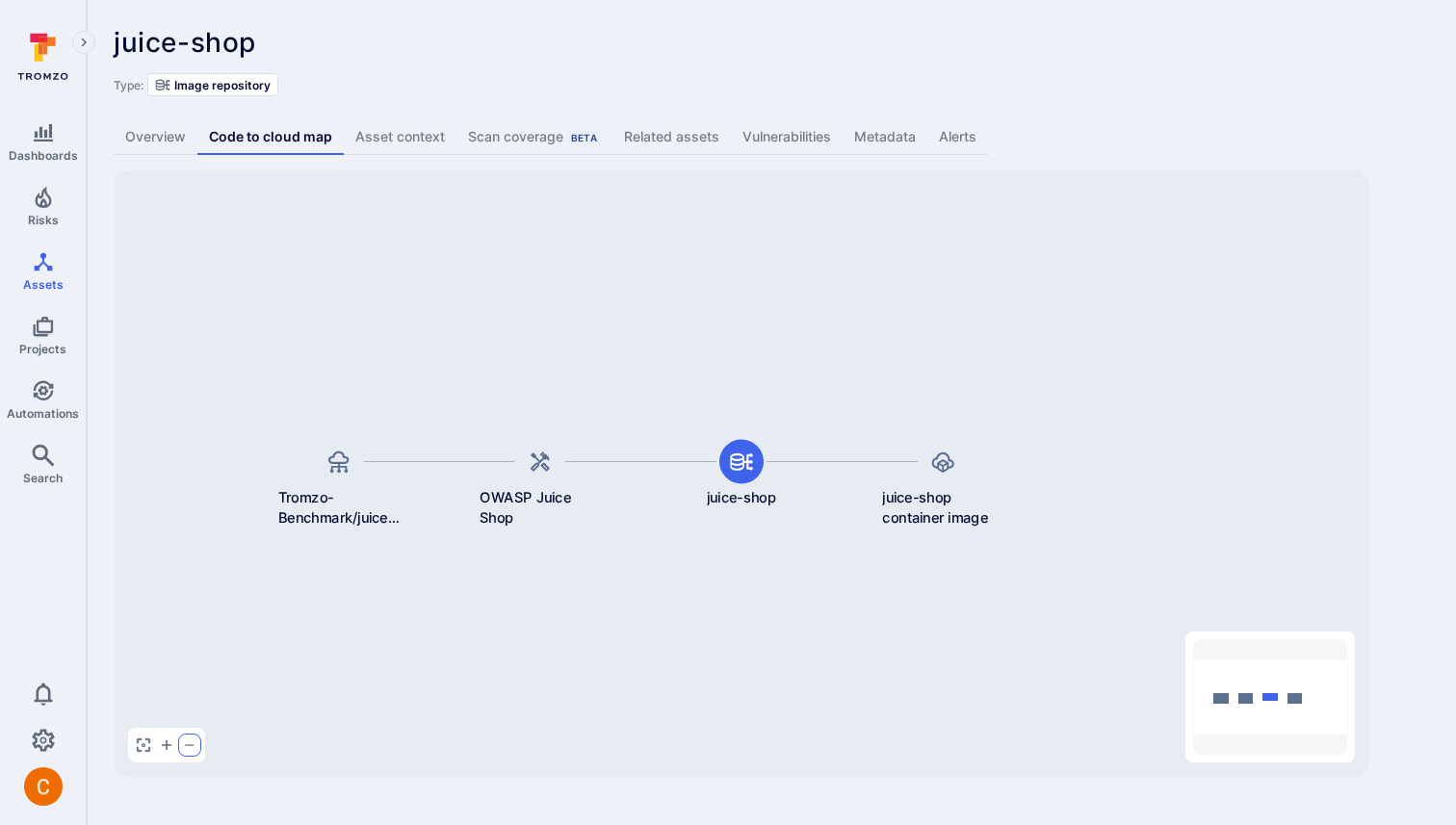 click 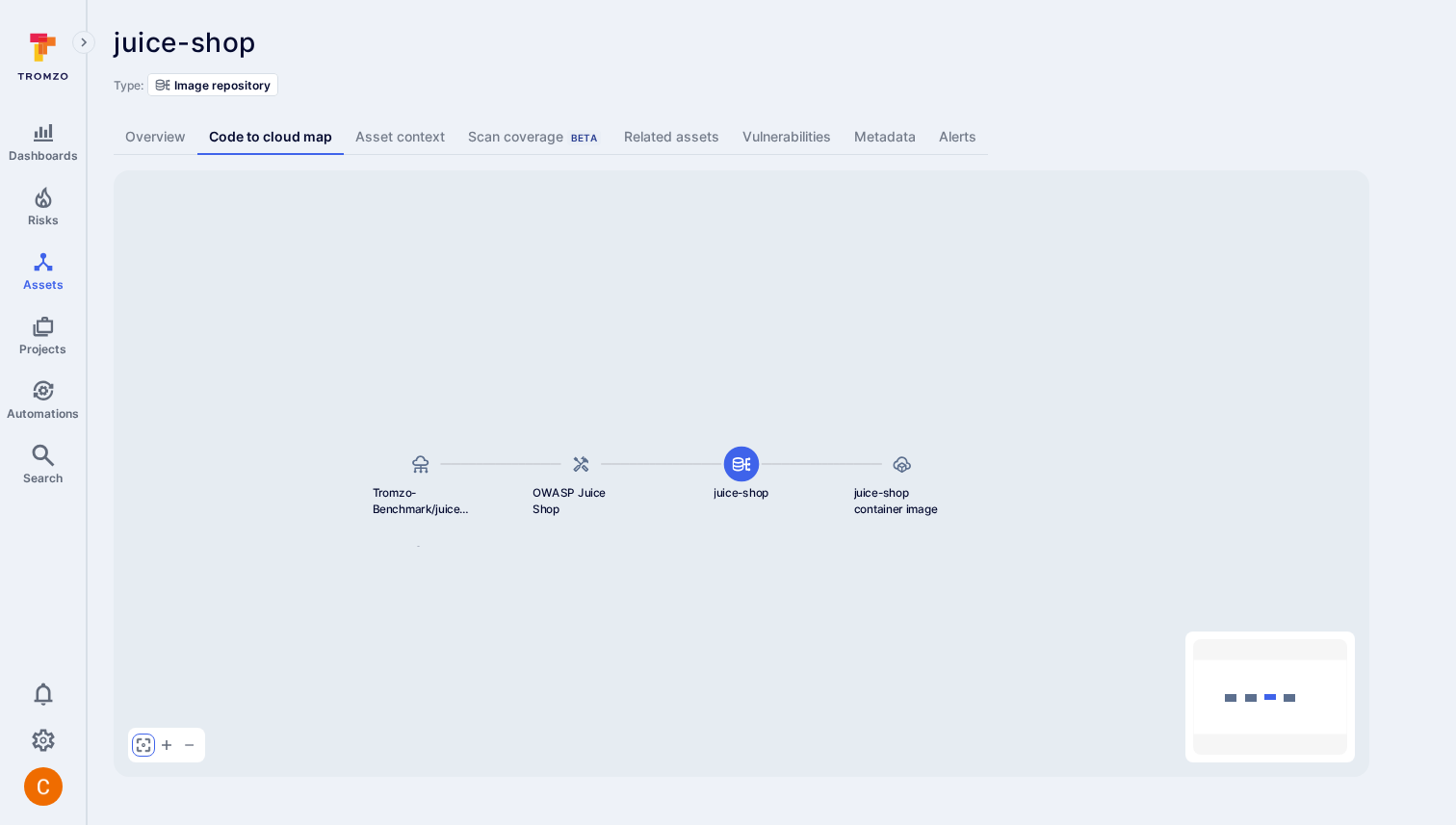 click 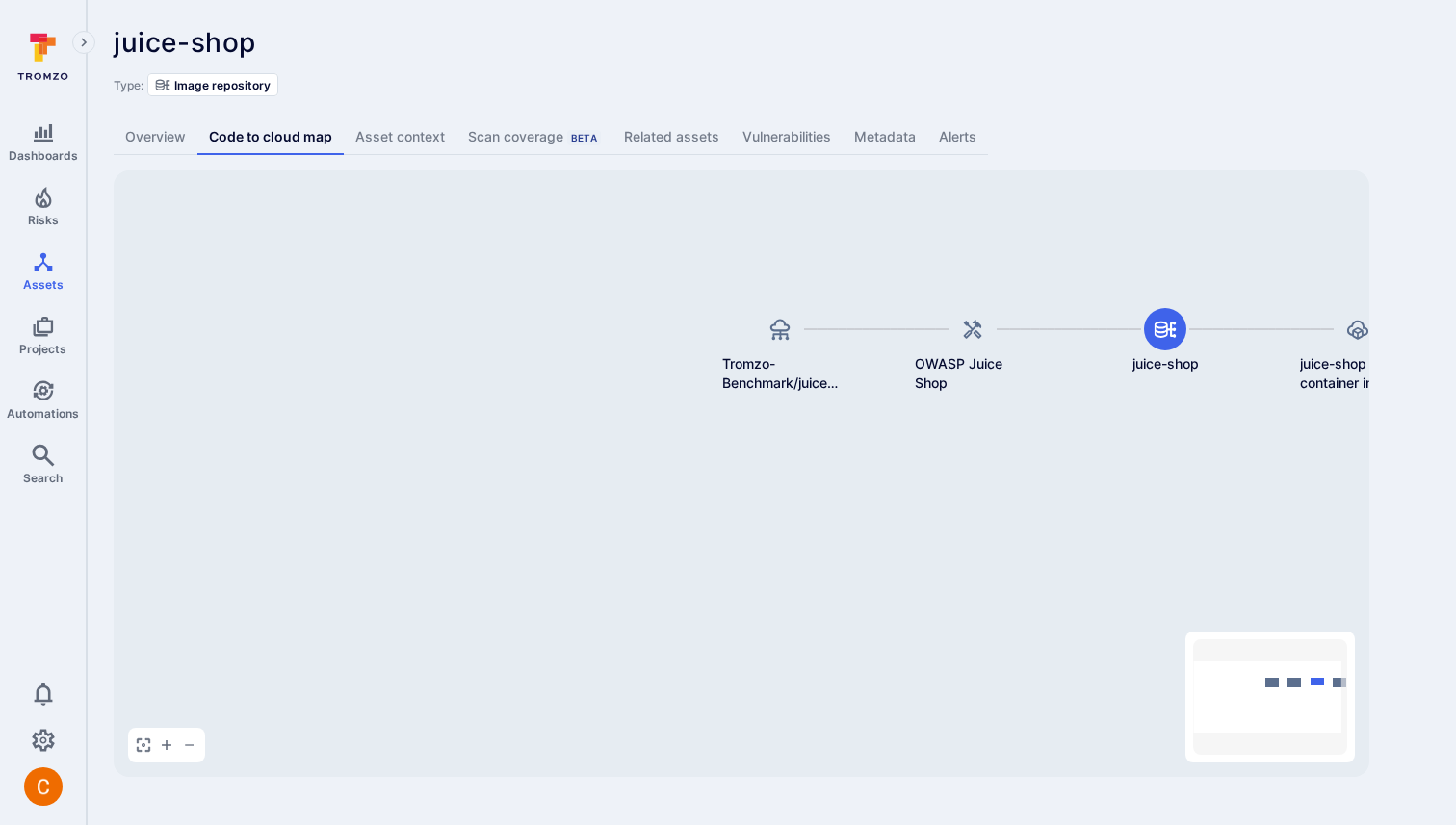 drag, startPoint x: 378, startPoint y: 328, endPoint x: 797, endPoint y: 164, distance: 449.95222 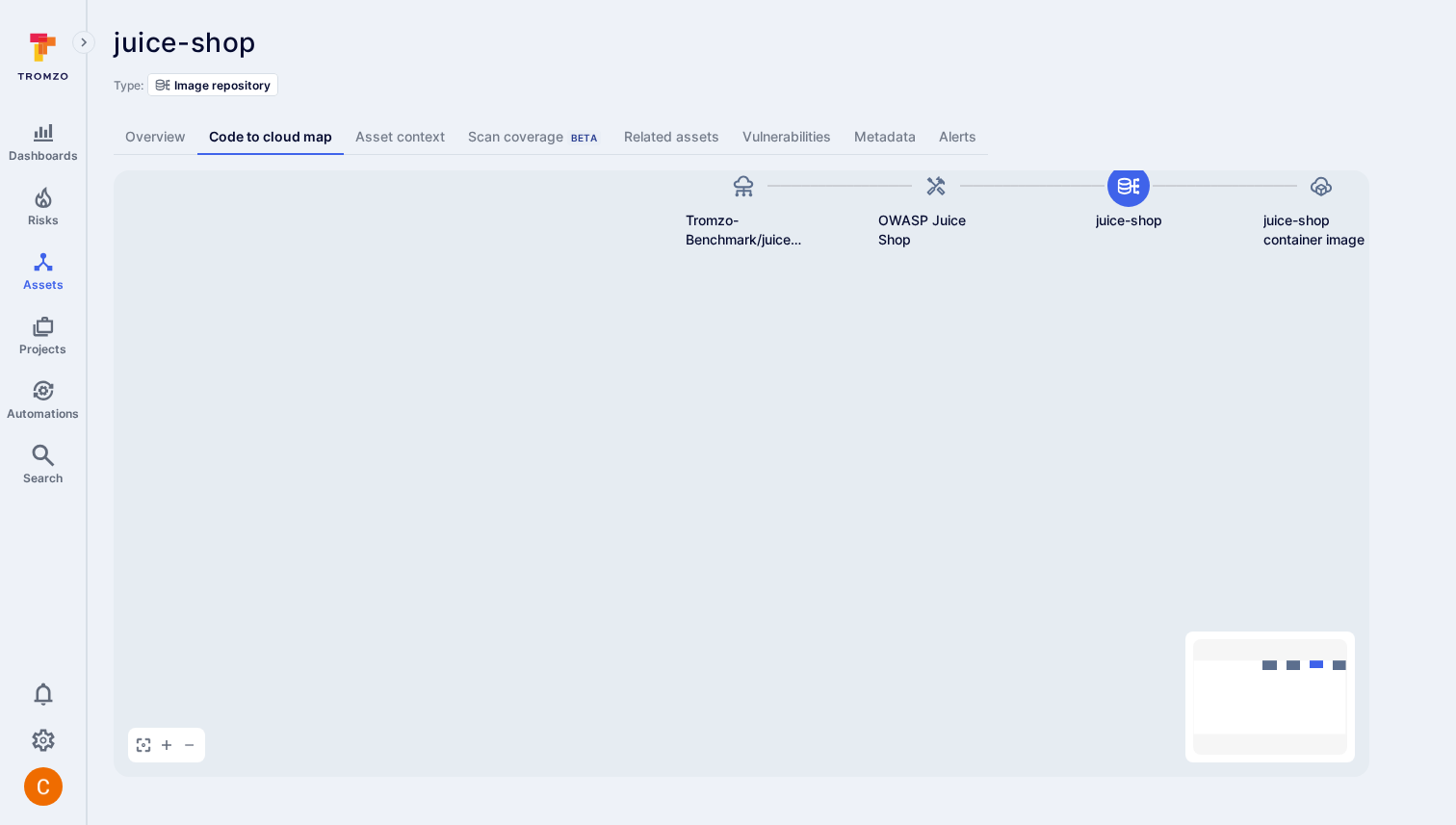 drag, startPoint x: 850, startPoint y: 380, endPoint x: 815, endPoint y: 248, distance: 136.56134 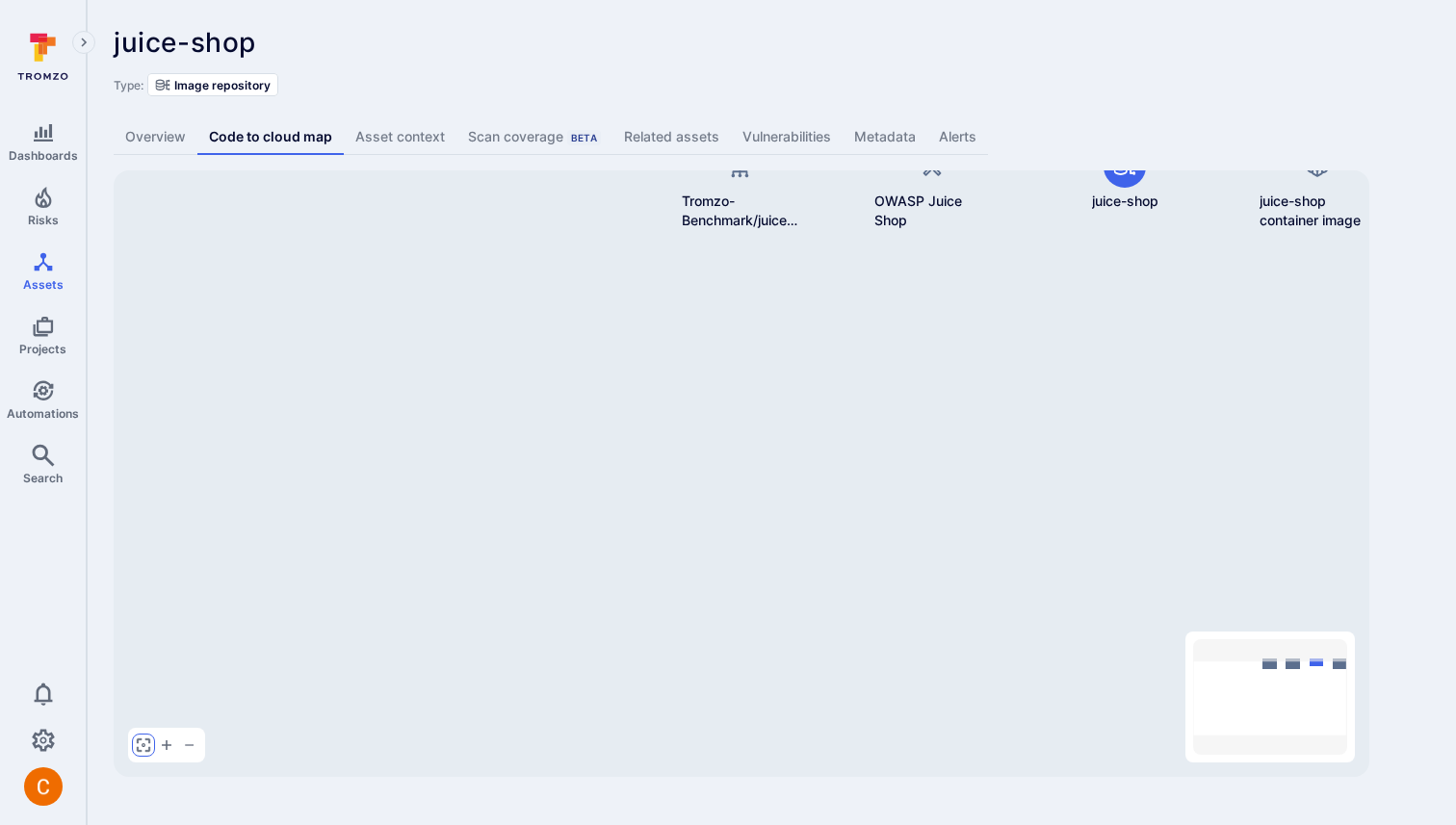 click 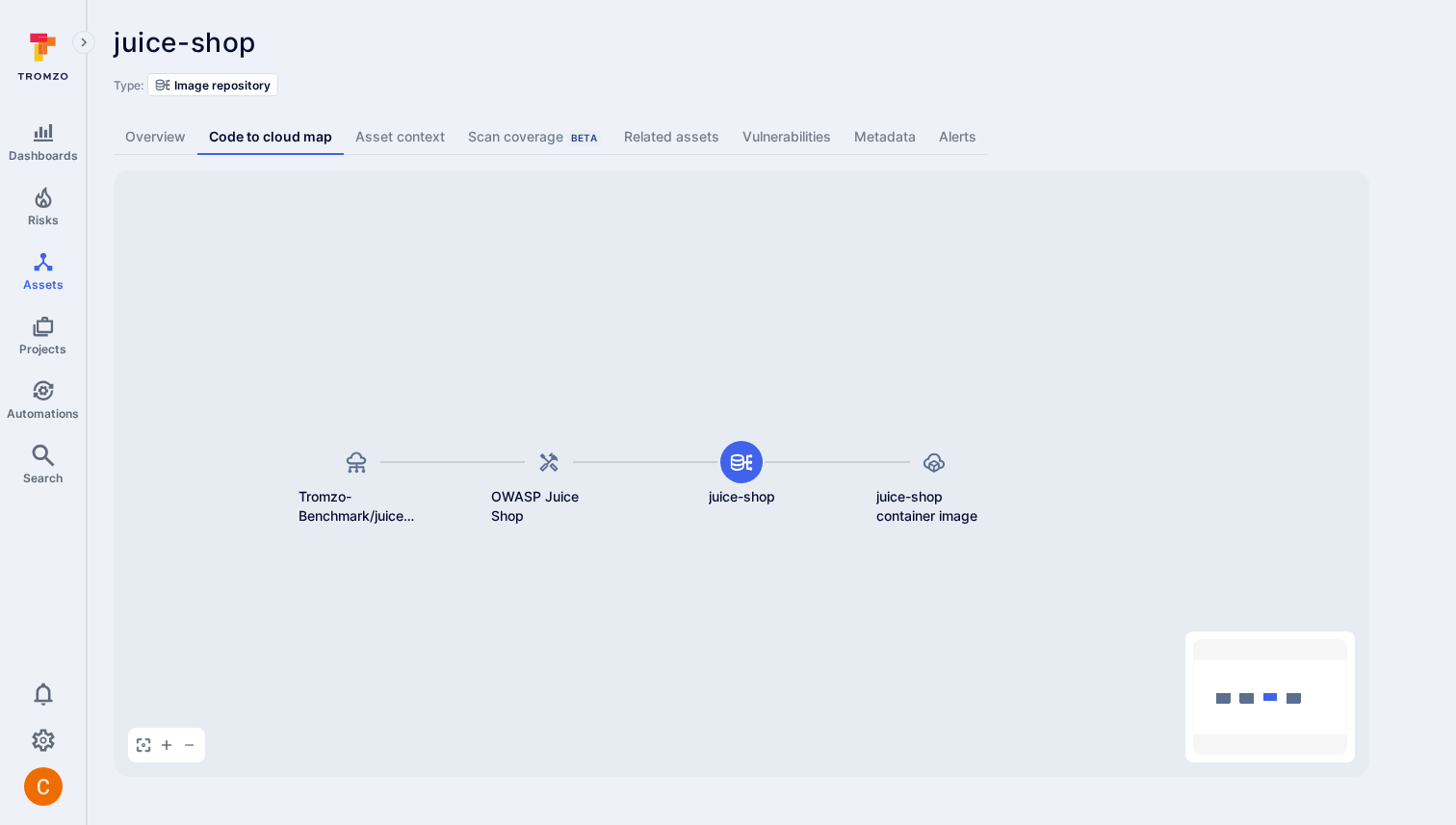 click on "Tromzo-Benchmark/juice-shop OWASP Juice Shop juice-shop juice-shop container image" at bounding box center (741, 474) 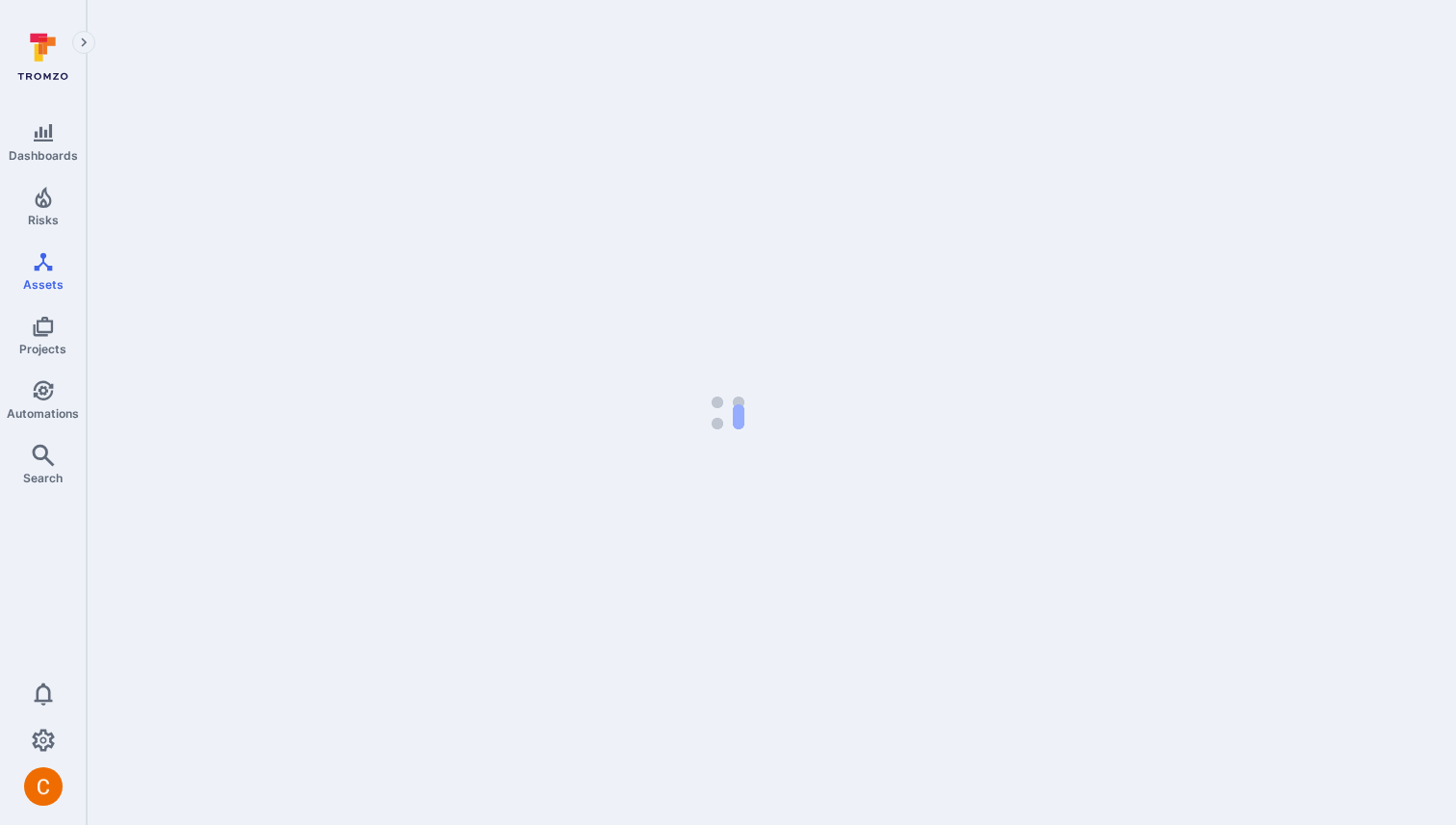 scroll, scrollTop: 0, scrollLeft: 0, axis: both 